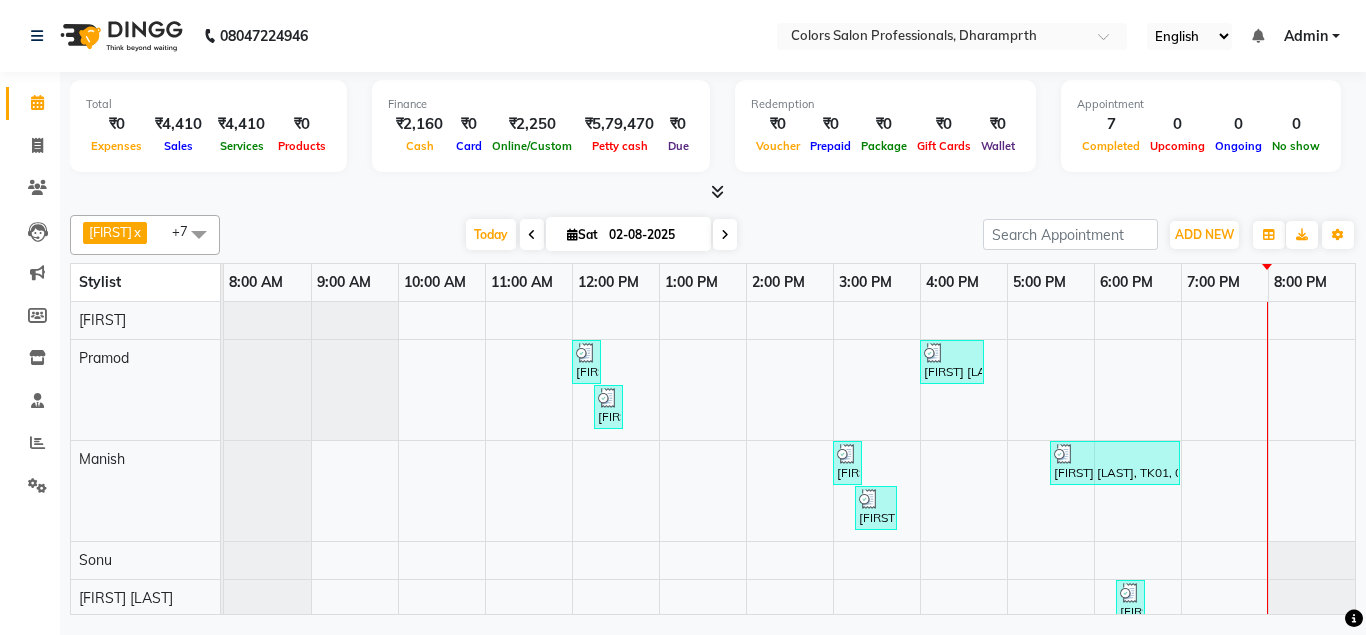 scroll, scrollTop: 0, scrollLeft: 0, axis: both 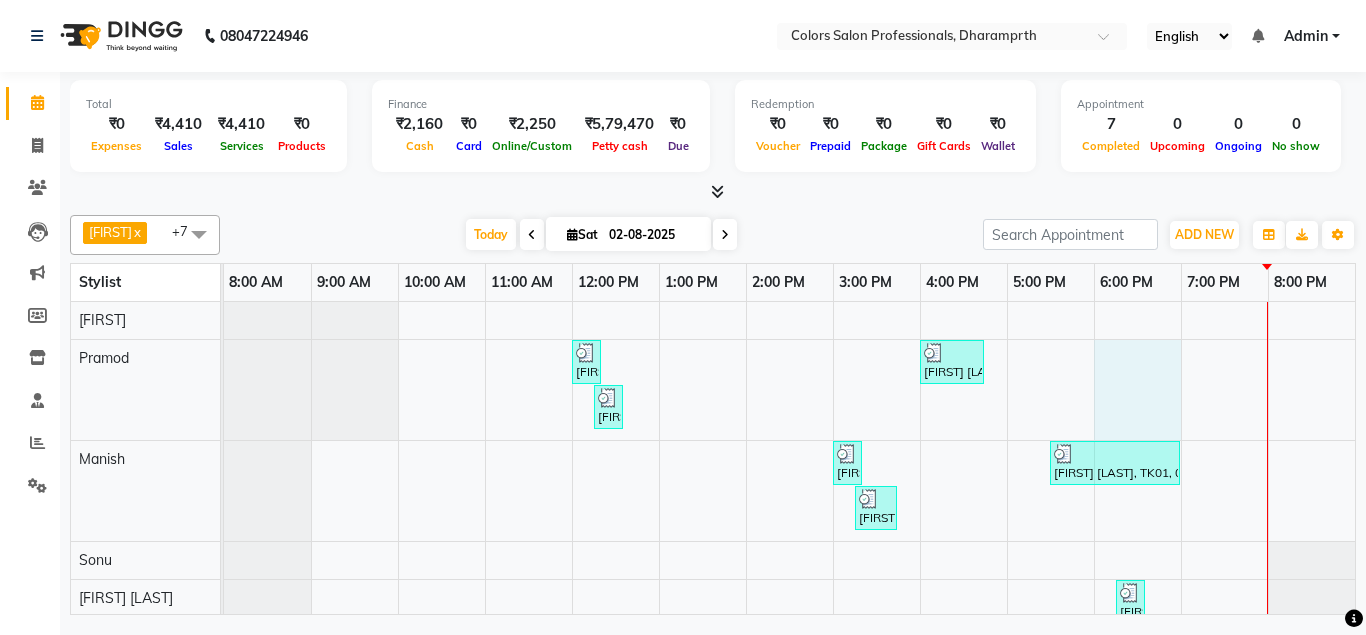 click on "[FIRST] [LAST], TK03, 12:00 PM-12:15 PM, Hair Wash + Styling male     [FIRST] [LAST], TK04, 04:00 PM-04:45 PM, Hair Coloring - Touch up female (majirel)     [FIRST] [LAST], TK03, 12:15 PM-12:30 PM, Facial Hair - Beard trim     [FIRST] [LAST], TK02, 03:00 PM-03:15 PM, Beard Slyting     [FIRST]  [LAST], TK01, 05:30 PM-07:00 PM, Hair Coloring - Touch up female (INOVA),Clear gloss (Dia light) (₹1500)     [FIRST] [LAST], TK02, 03:15 PM-03:45 PM, Beard color     [FIRST]  [LAST], TK01, 06:15 PM-06:20 PM, Eyebrows(threading) (₹70),Upperlip(threading) (₹30)" at bounding box center (789, 487) 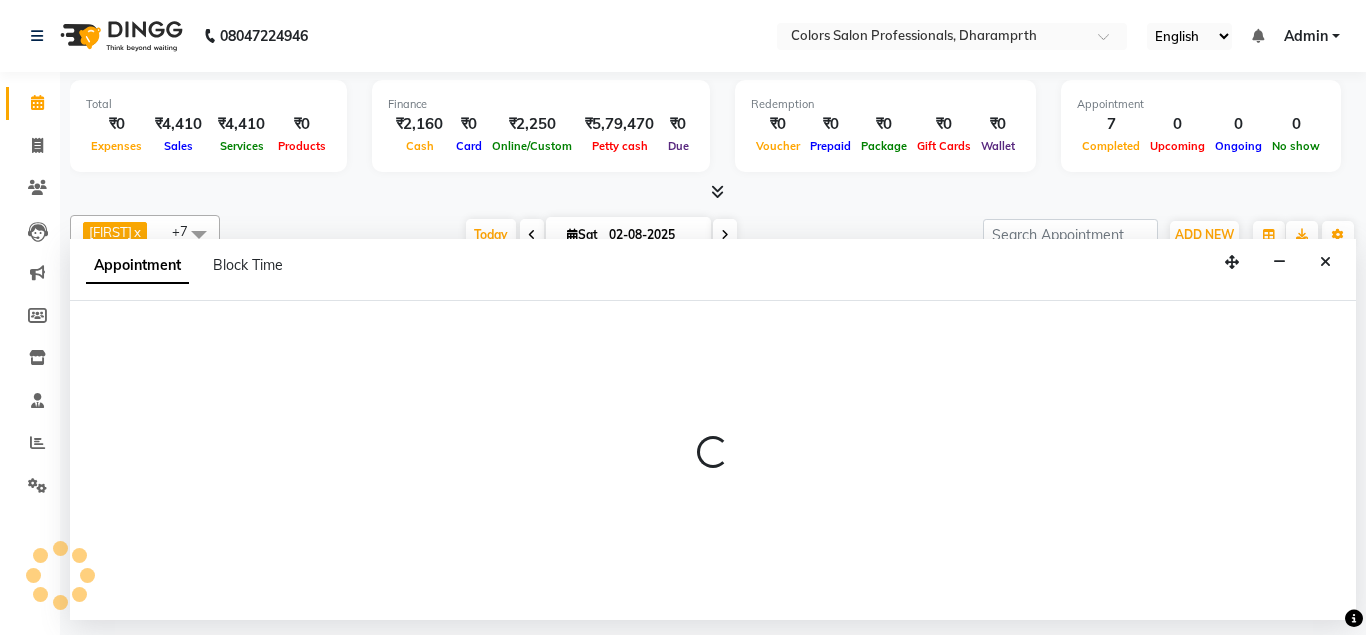 select on "60229" 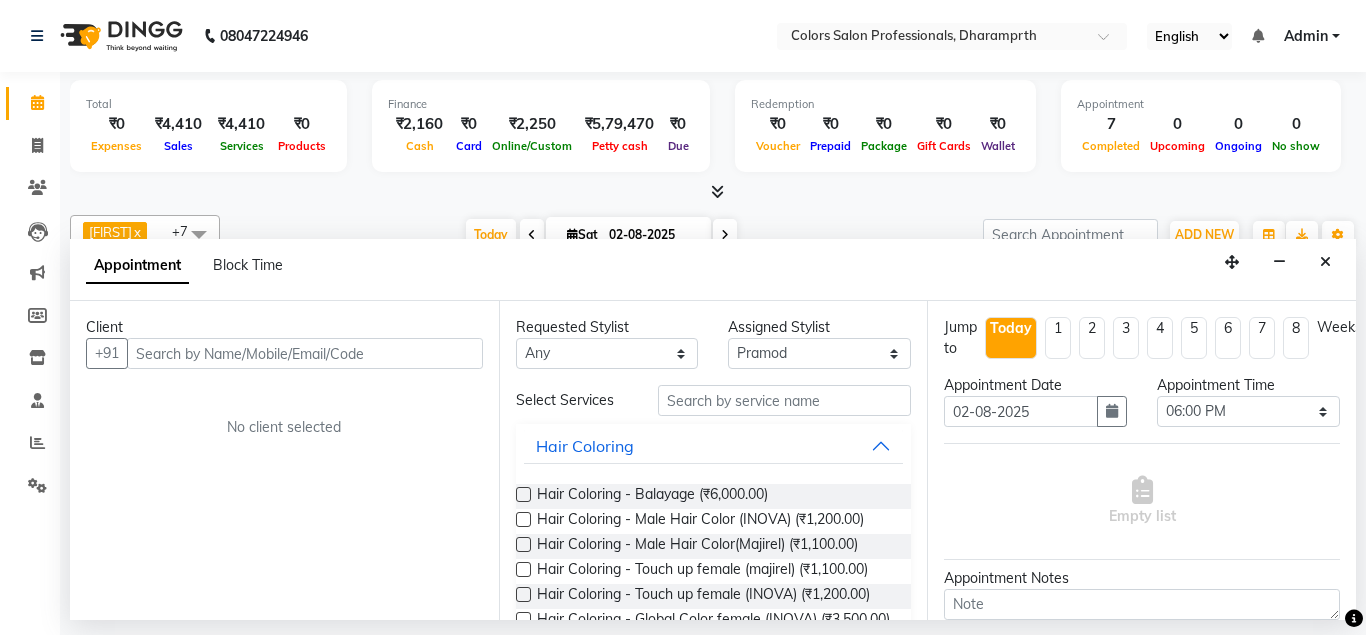 click at bounding box center (305, 353) 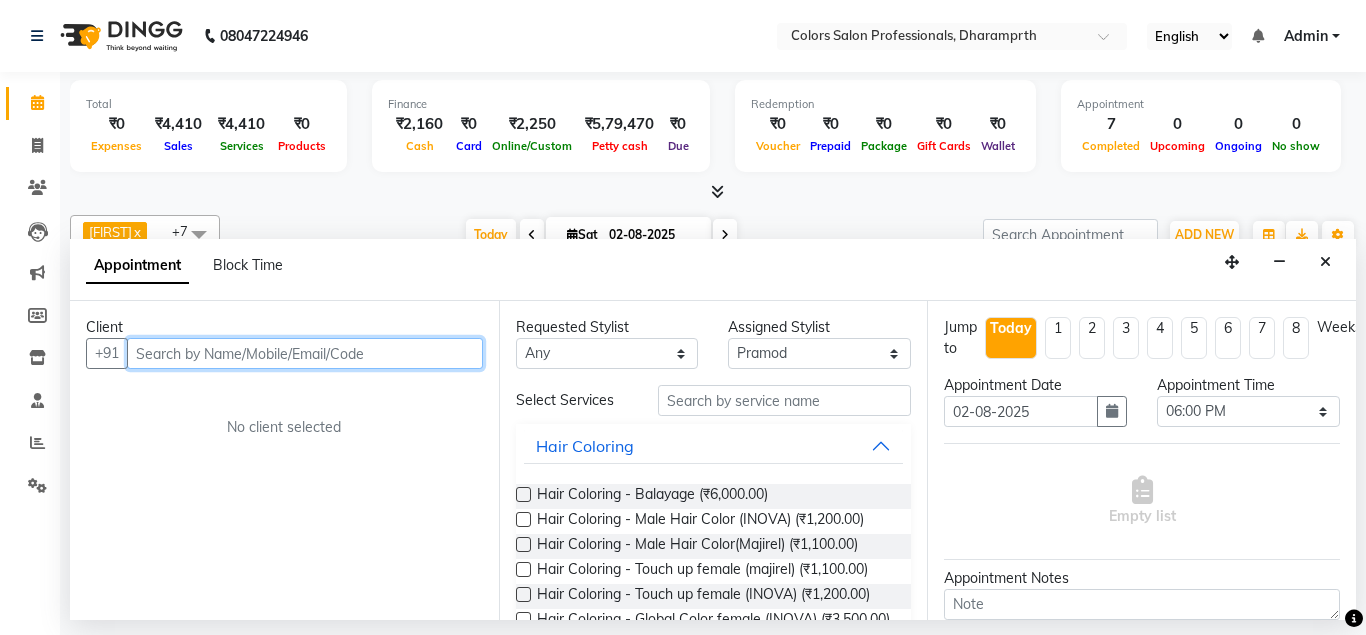 click at bounding box center (305, 353) 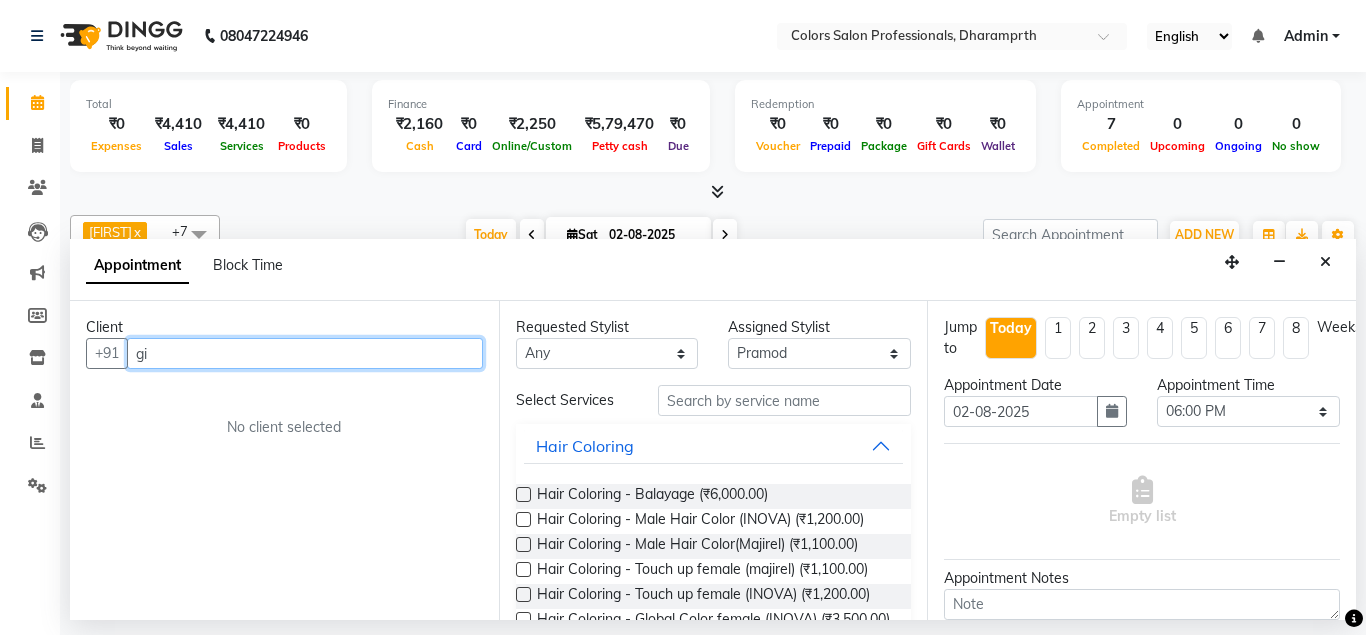 type on "g" 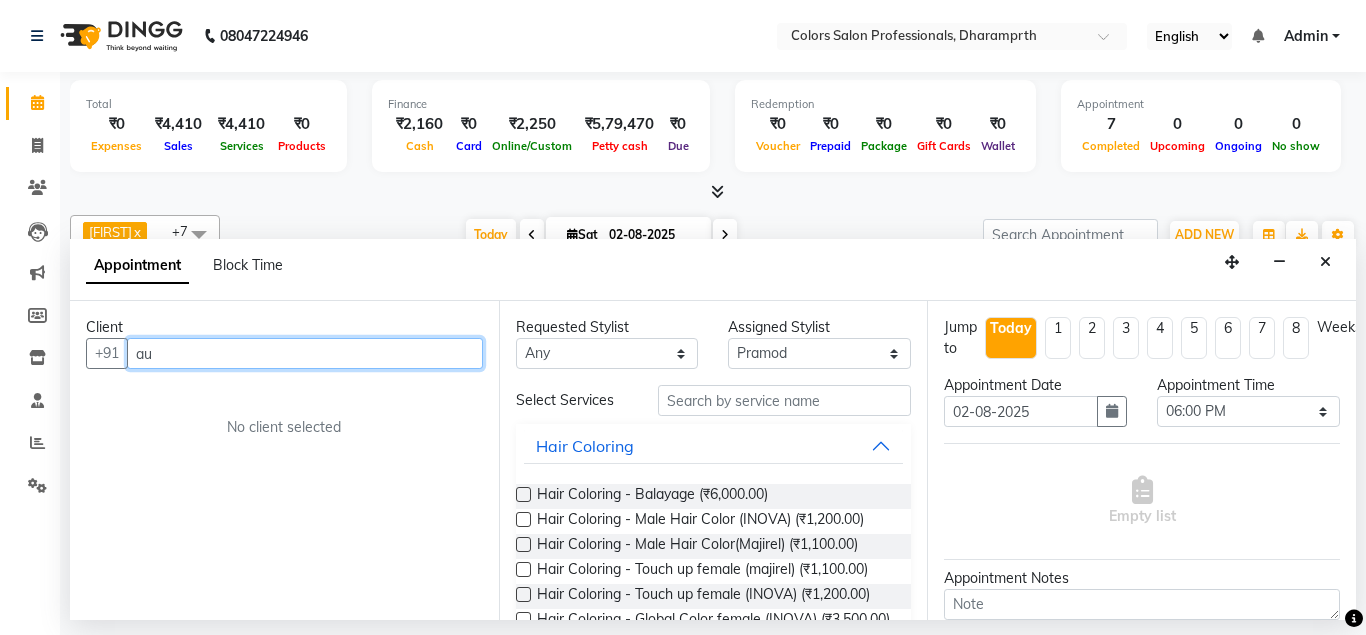 type on "a" 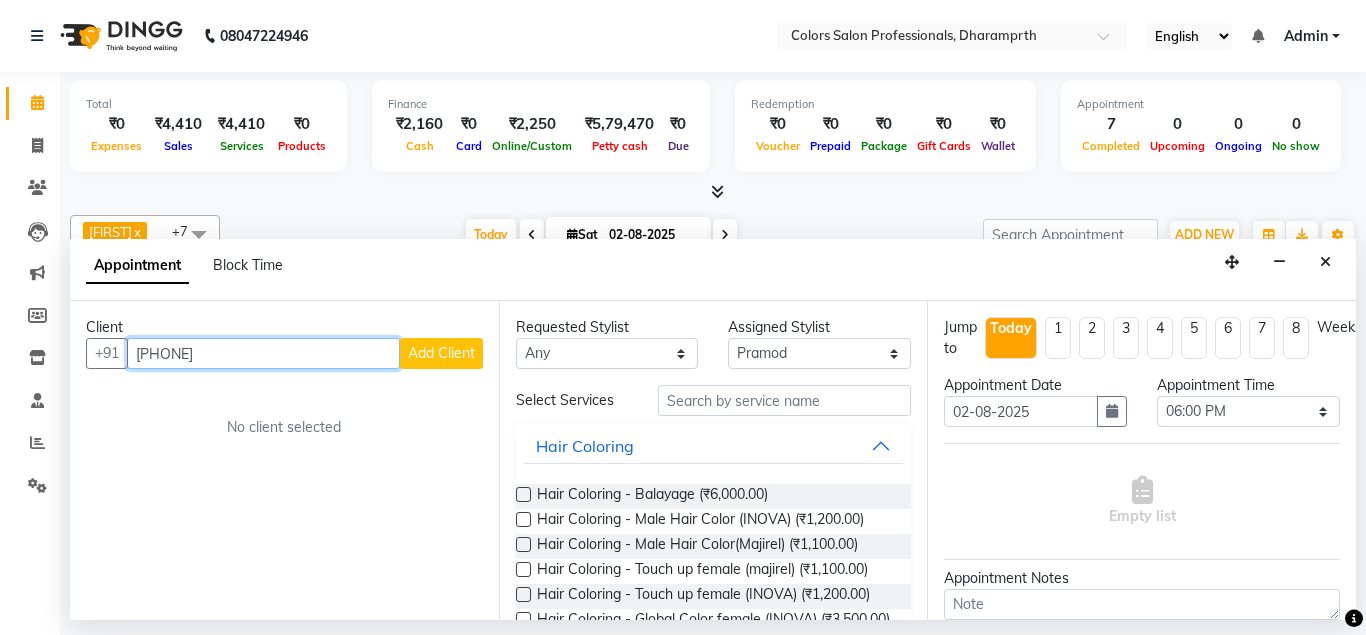type on "[PHONE]" 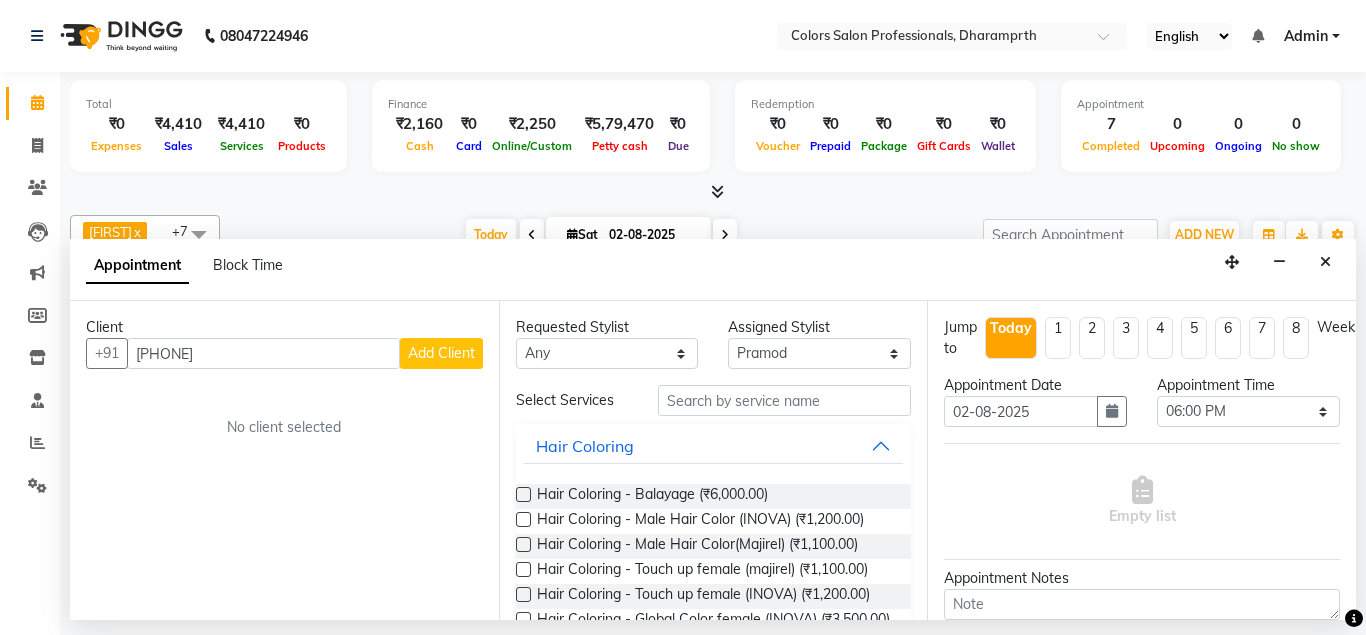 click on "Add Client" at bounding box center [441, 353] 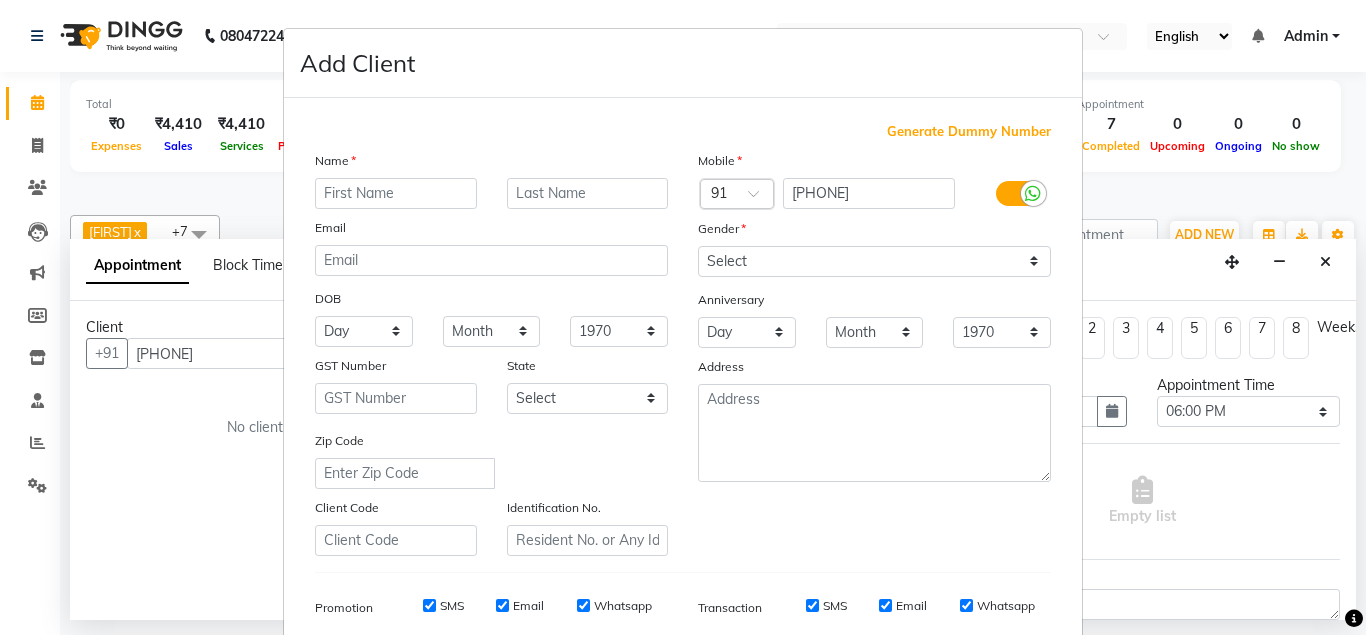 click at bounding box center [396, 193] 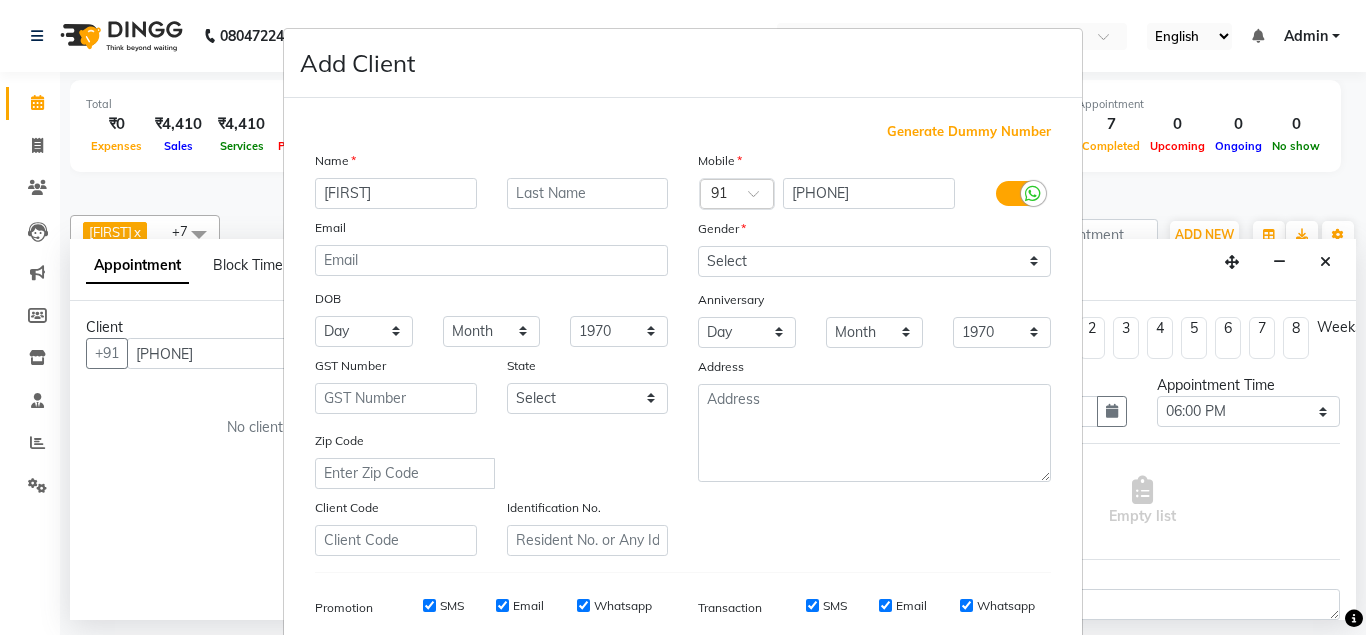 type on "[FIRST]" 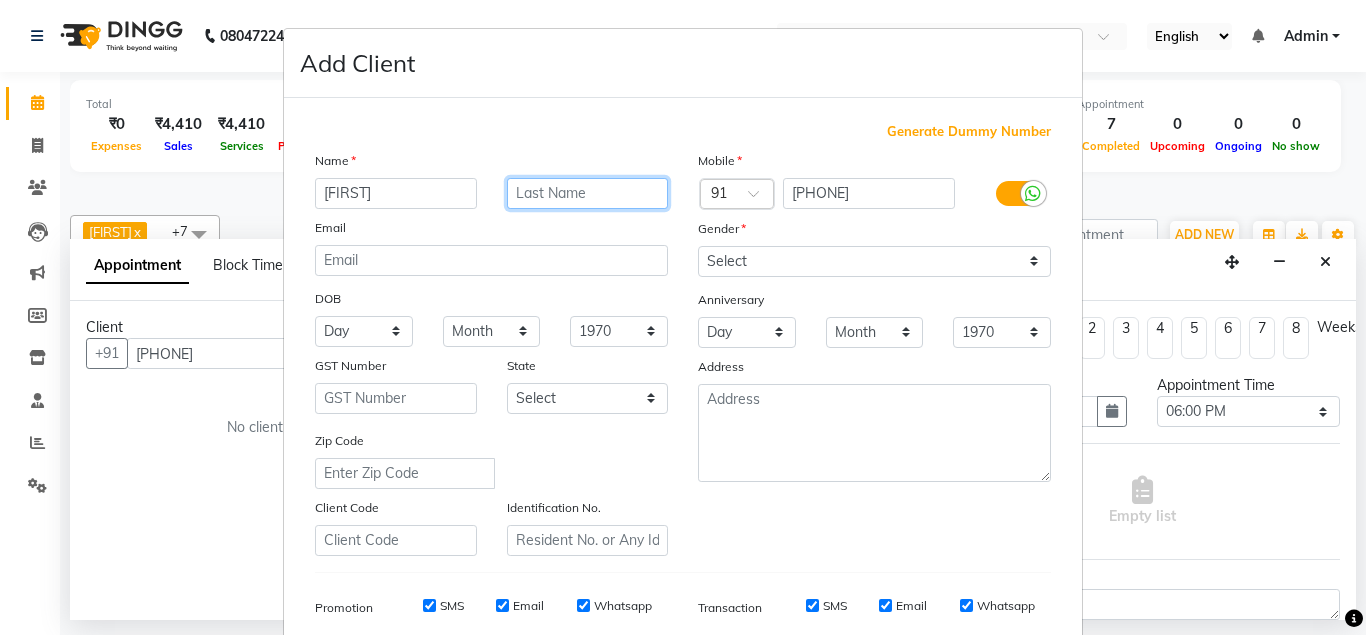 click at bounding box center [588, 193] 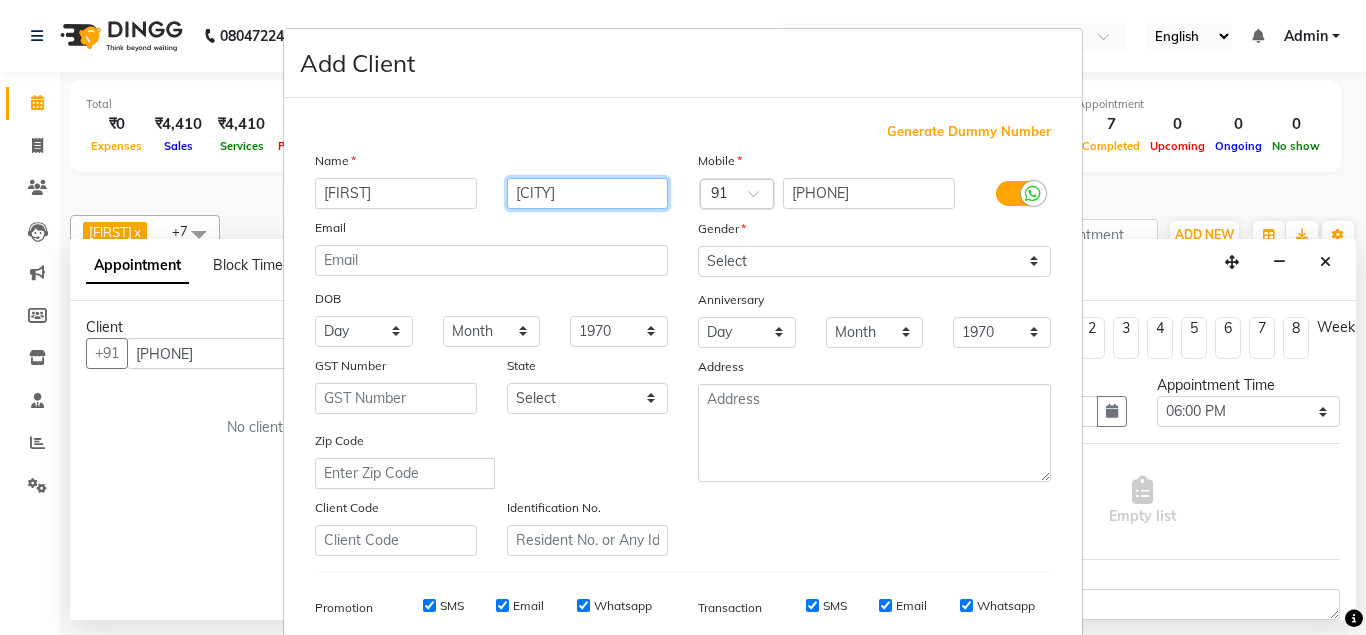 type on "[CITY]" 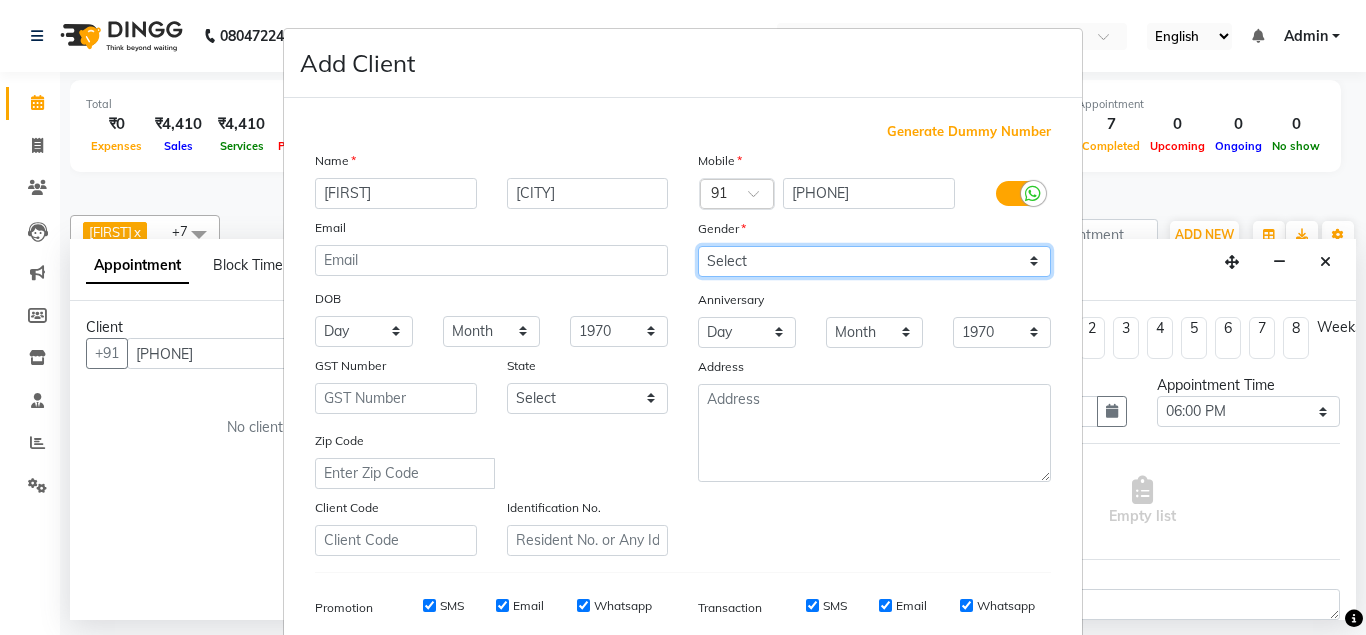 select on "male" 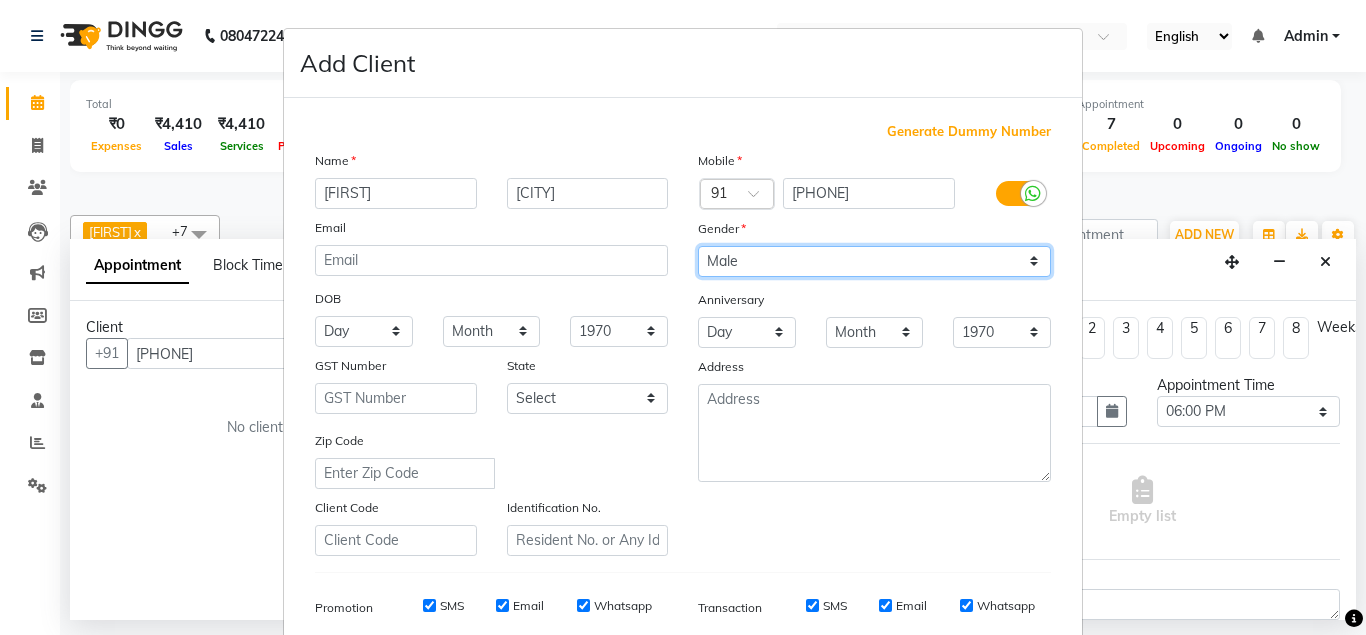 click on "Male" at bounding box center (0, 0) 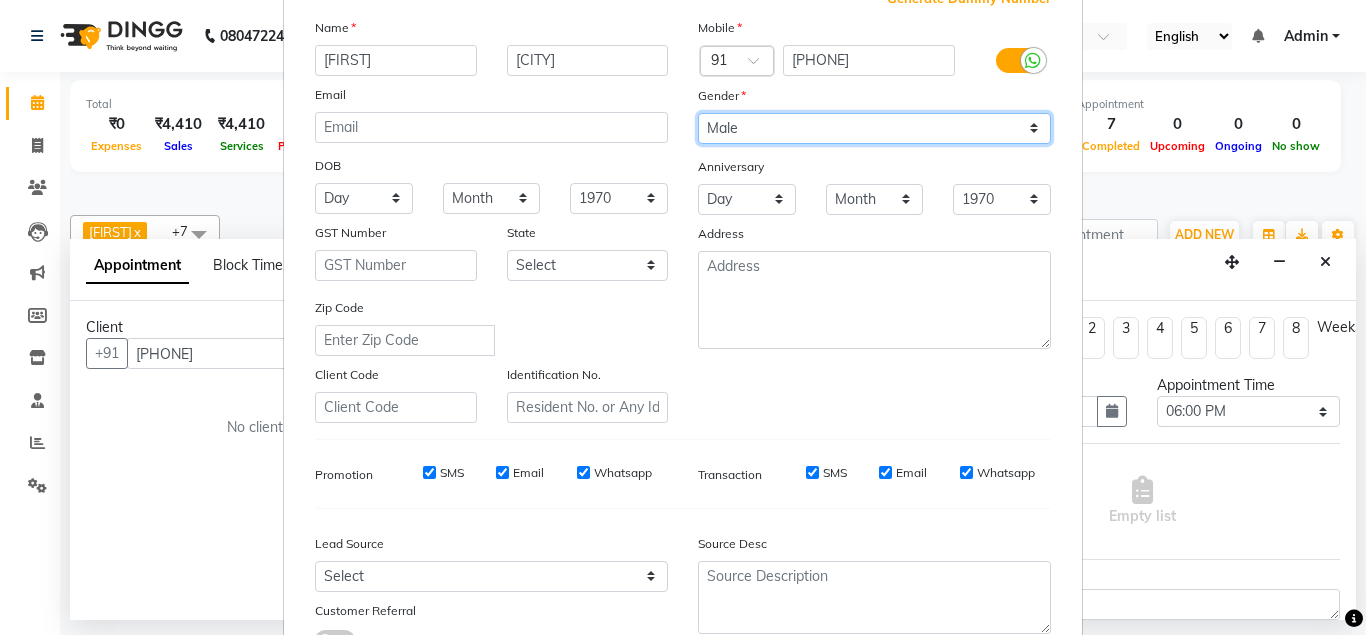 scroll, scrollTop: 288, scrollLeft: 0, axis: vertical 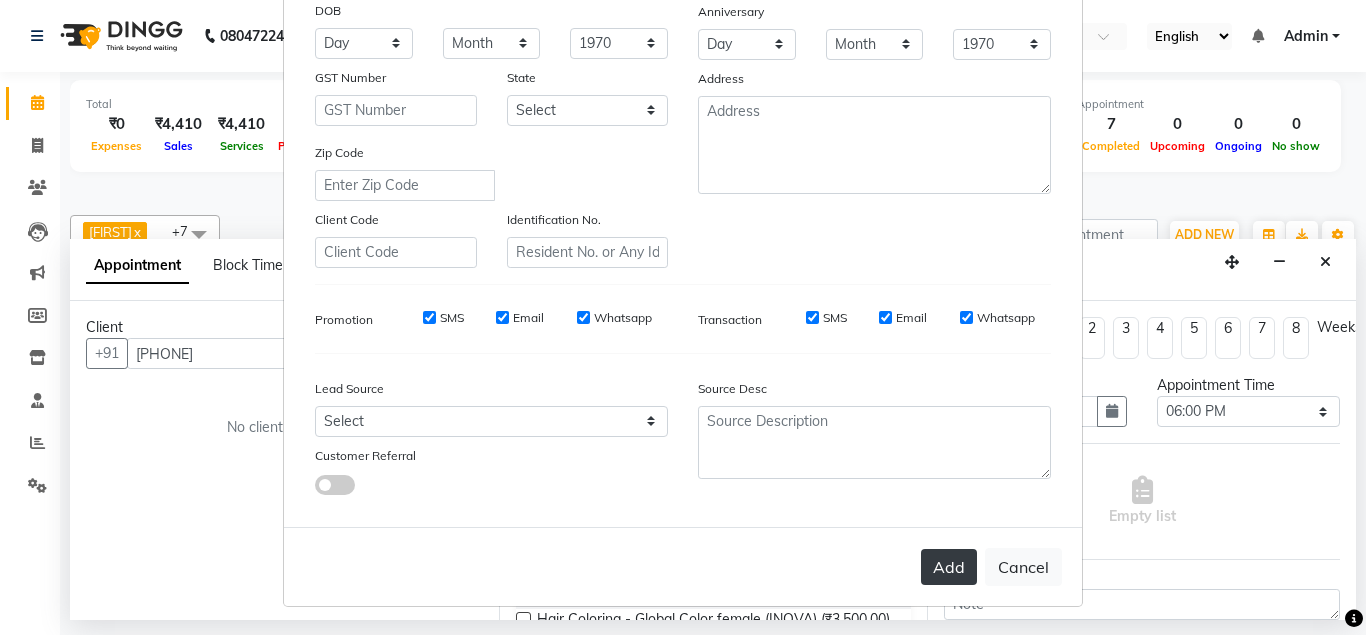 click on "Add" at bounding box center (949, 567) 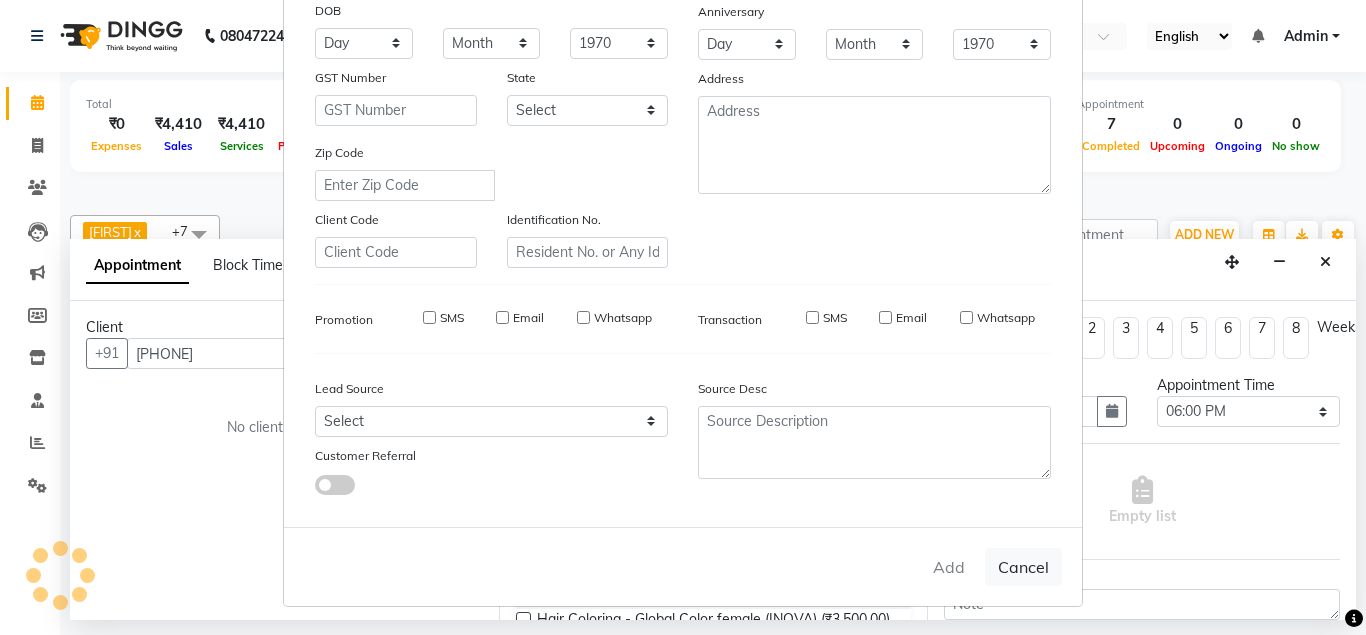 type 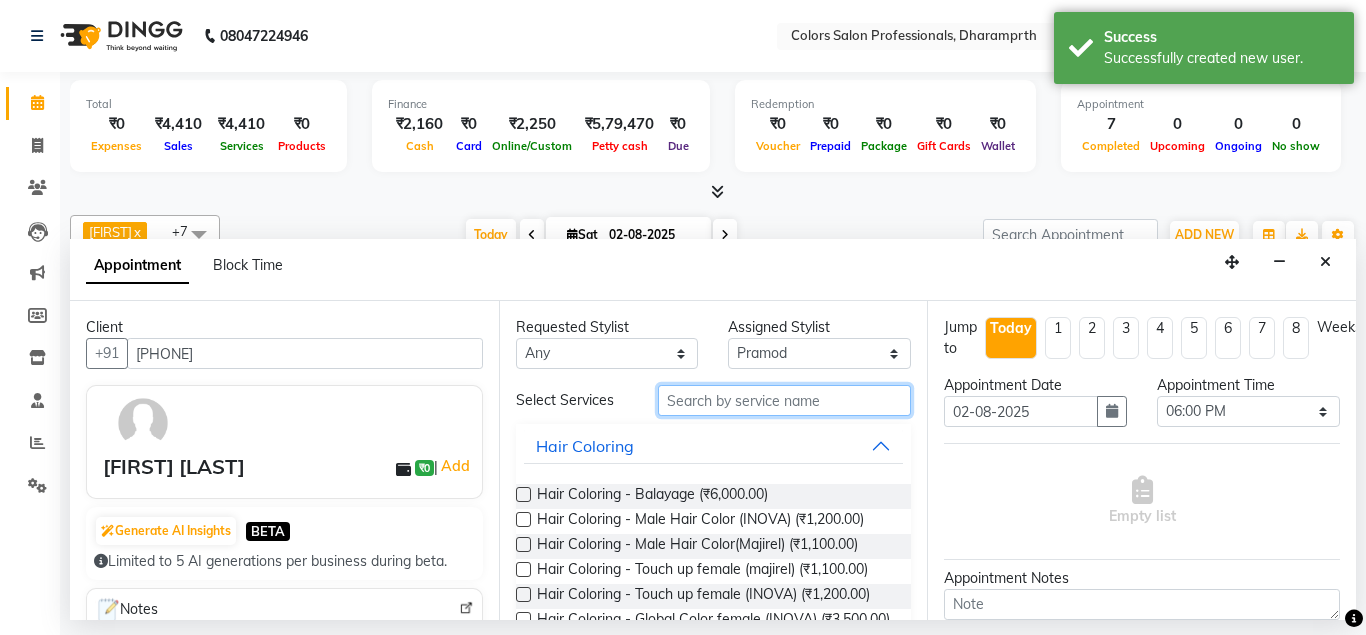 click at bounding box center [785, 400] 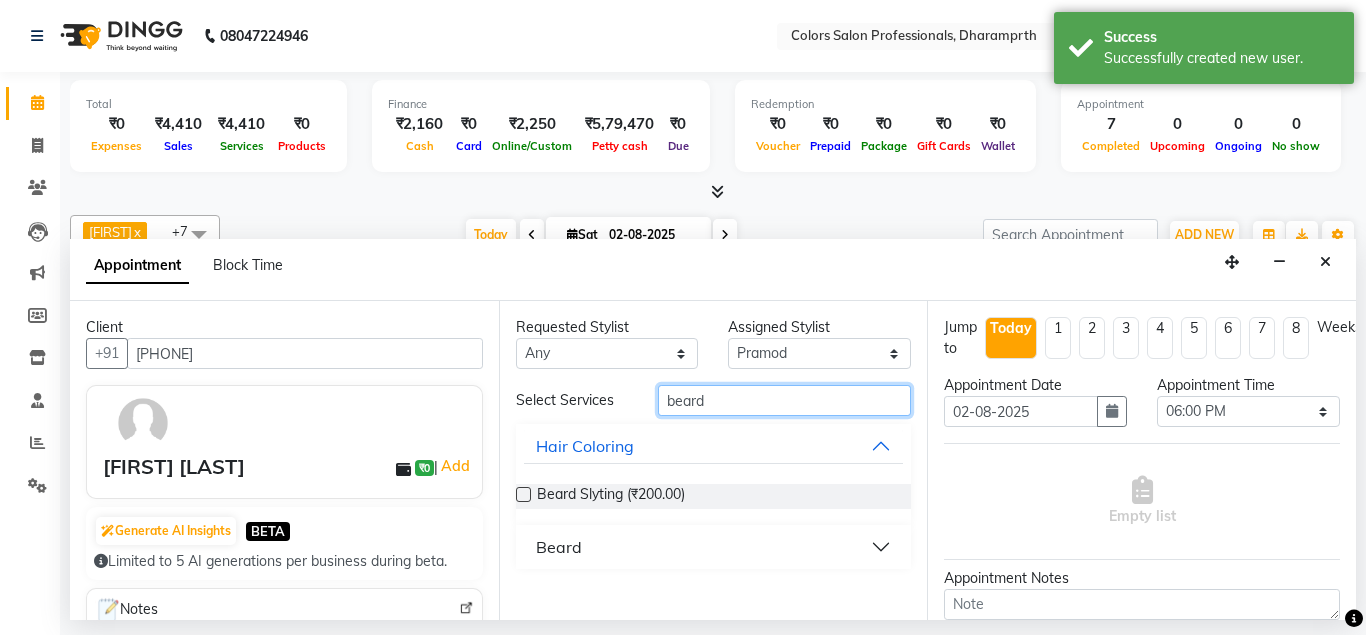 type on "beard" 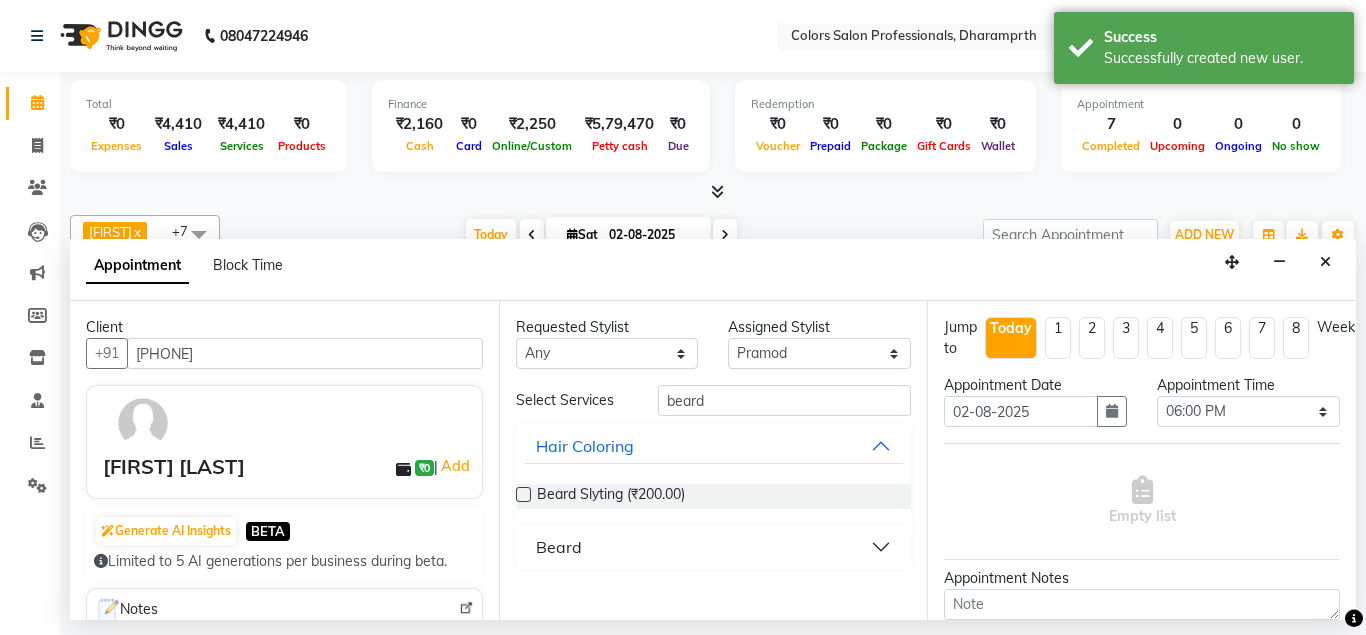 click on "Beard" at bounding box center (714, 547) 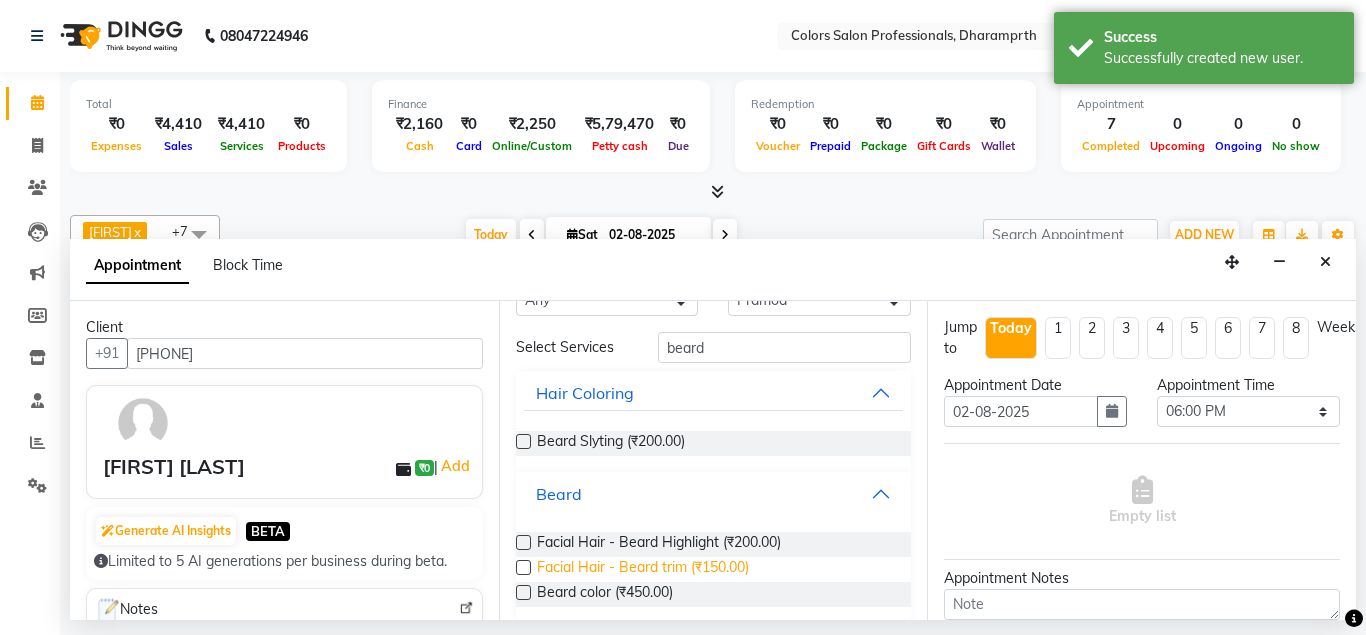 scroll, scrollTop: 72, scrollLeft: 0, axis: vertical 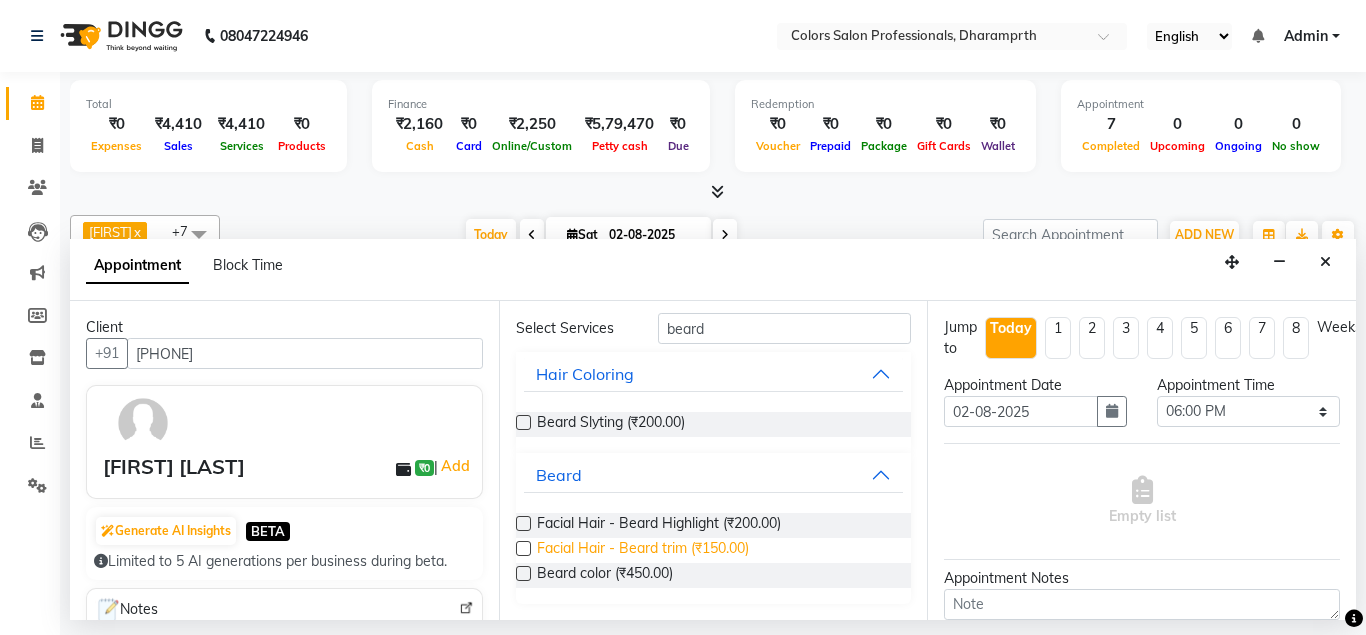 click on "Facial Hair - Beard trim (₹150.00)" at bounding box center [643, 550] 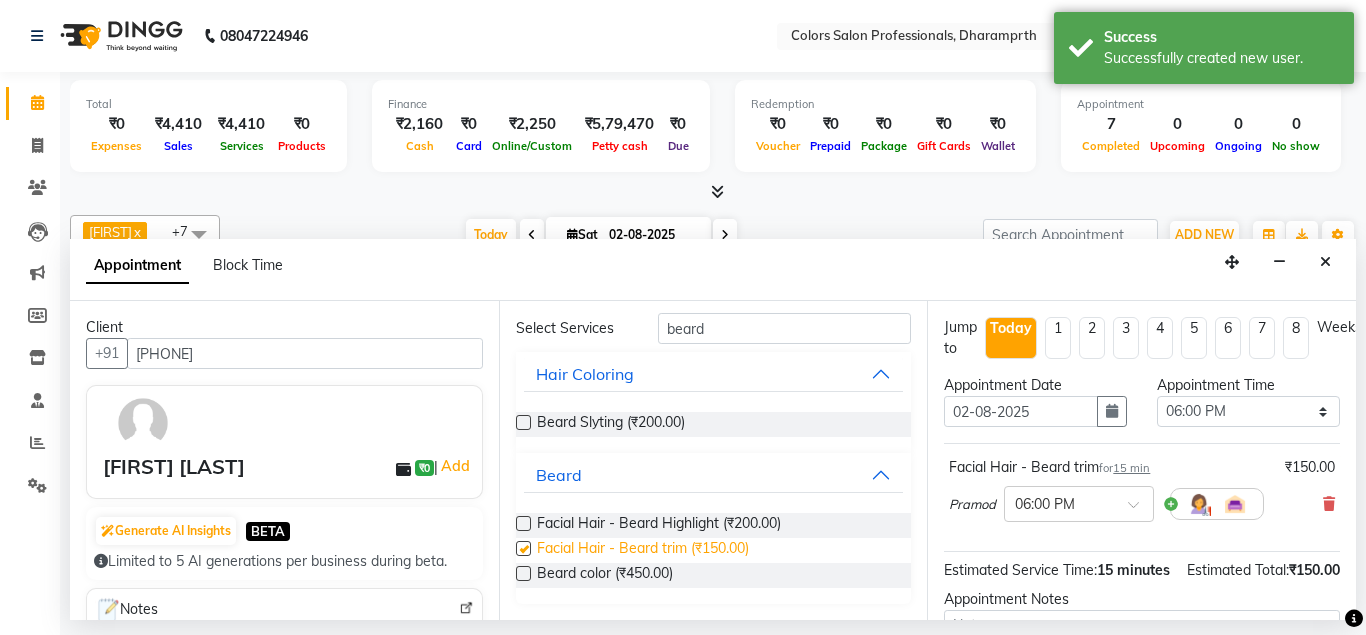 checkbox on "false" 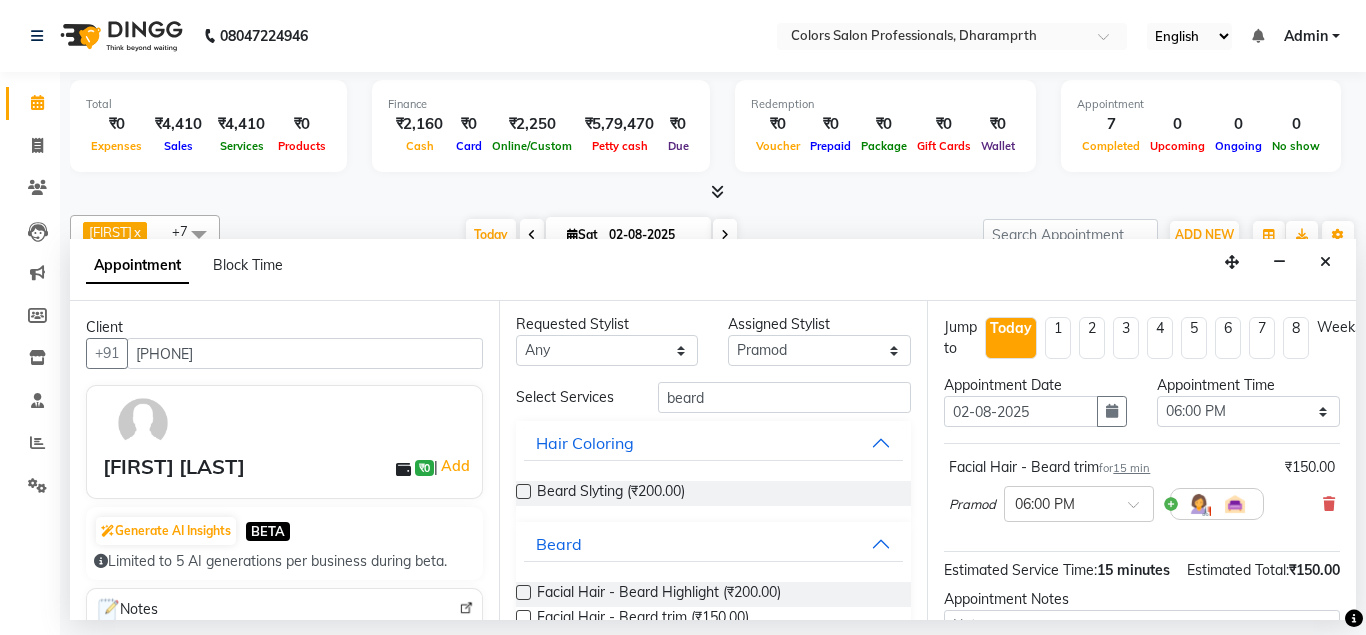 scroll, scrollTop: 0, scrollLeft: 0, axis: both 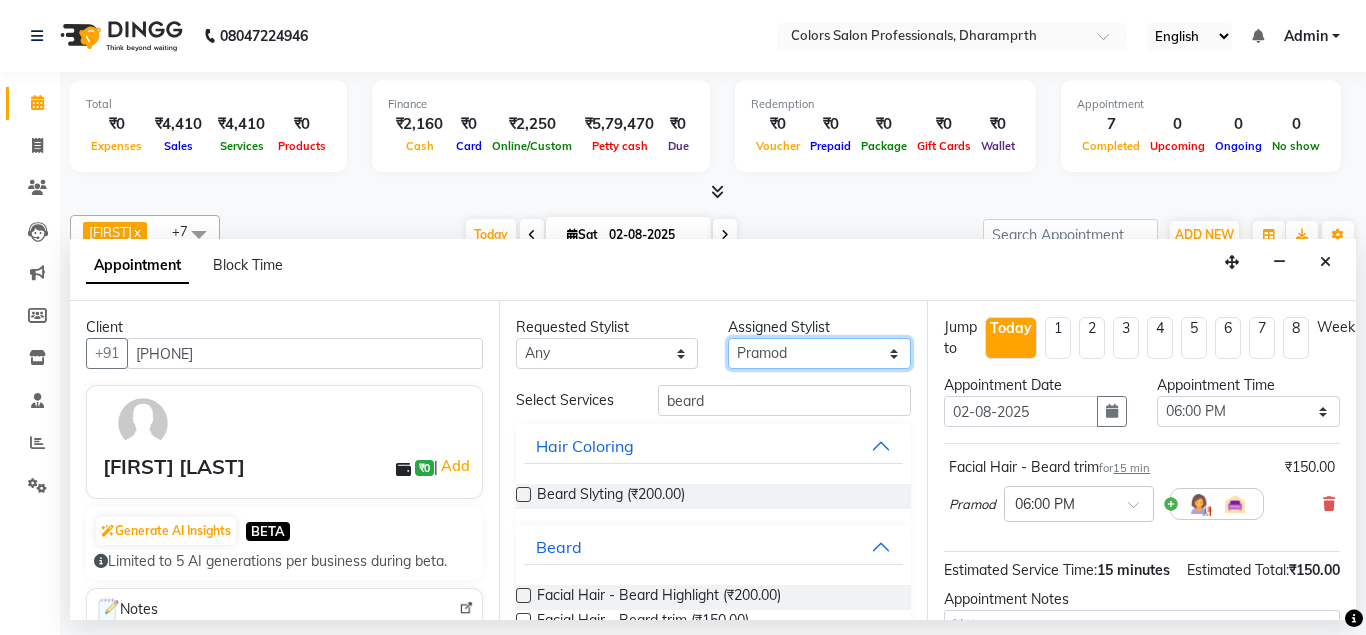 click on "Select [FIRST]  [FIRST] [LAST] [FIRST] [LAST] [FIRST]" at bounding box center [819, 353] 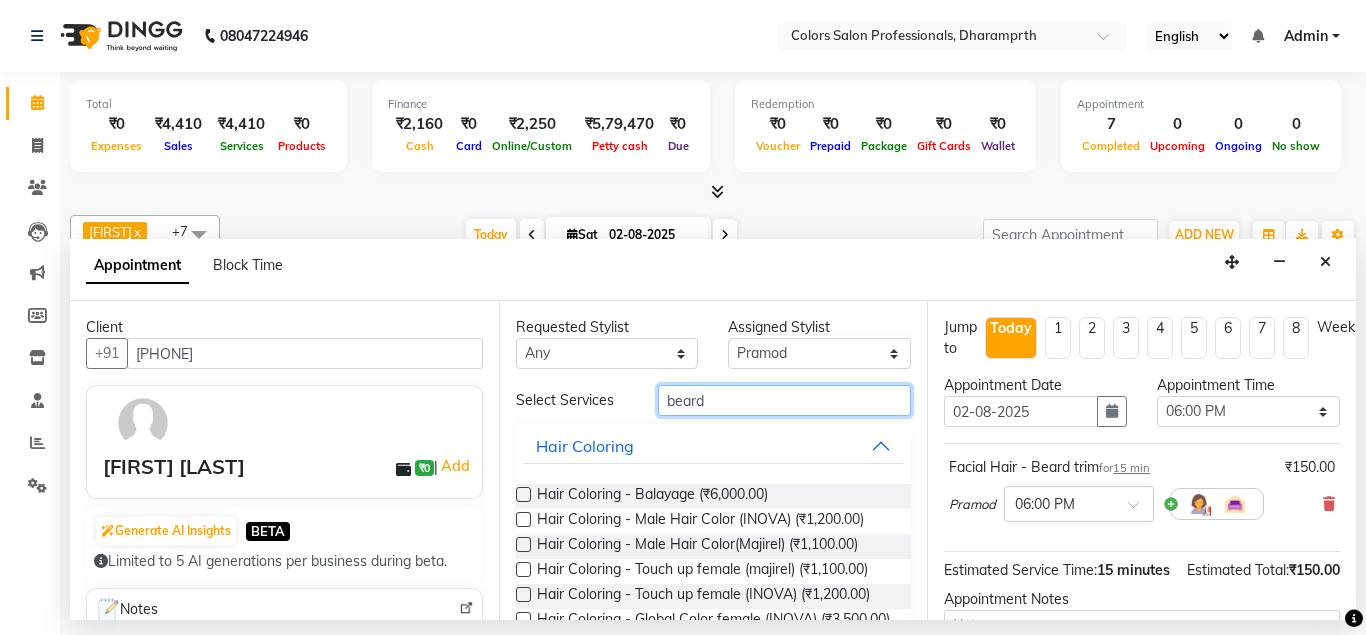 click on "beard" at bounding box center [785, 400] 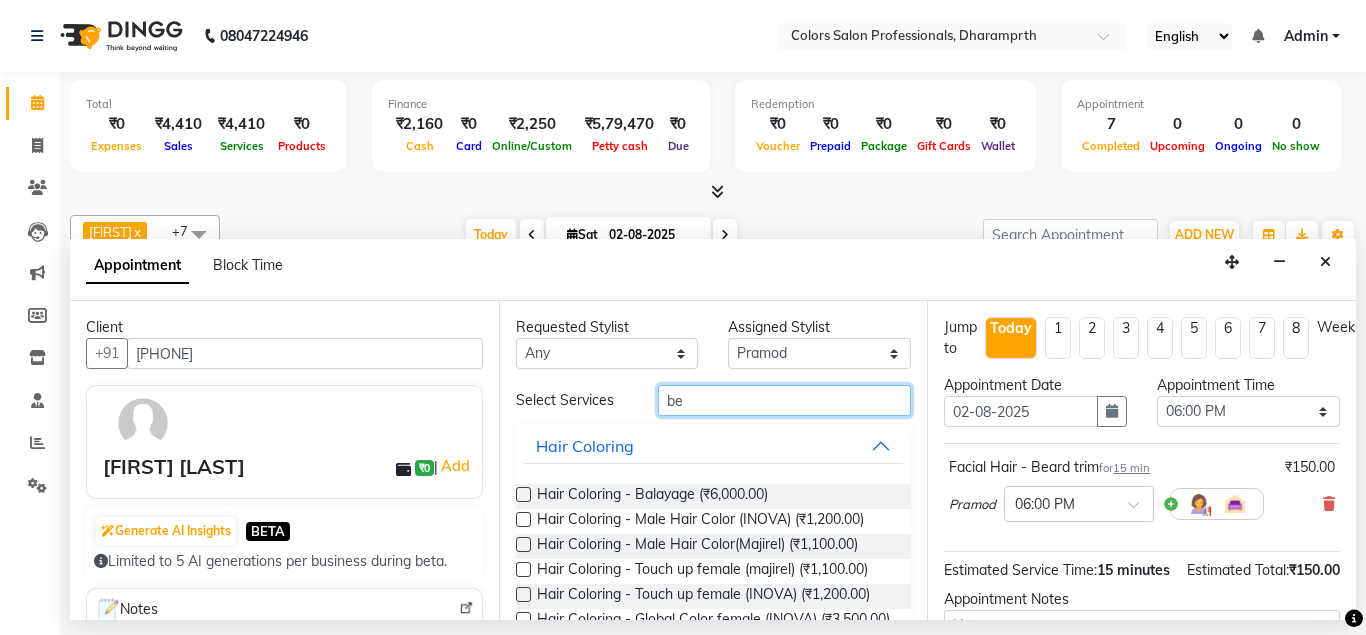 type on "b" 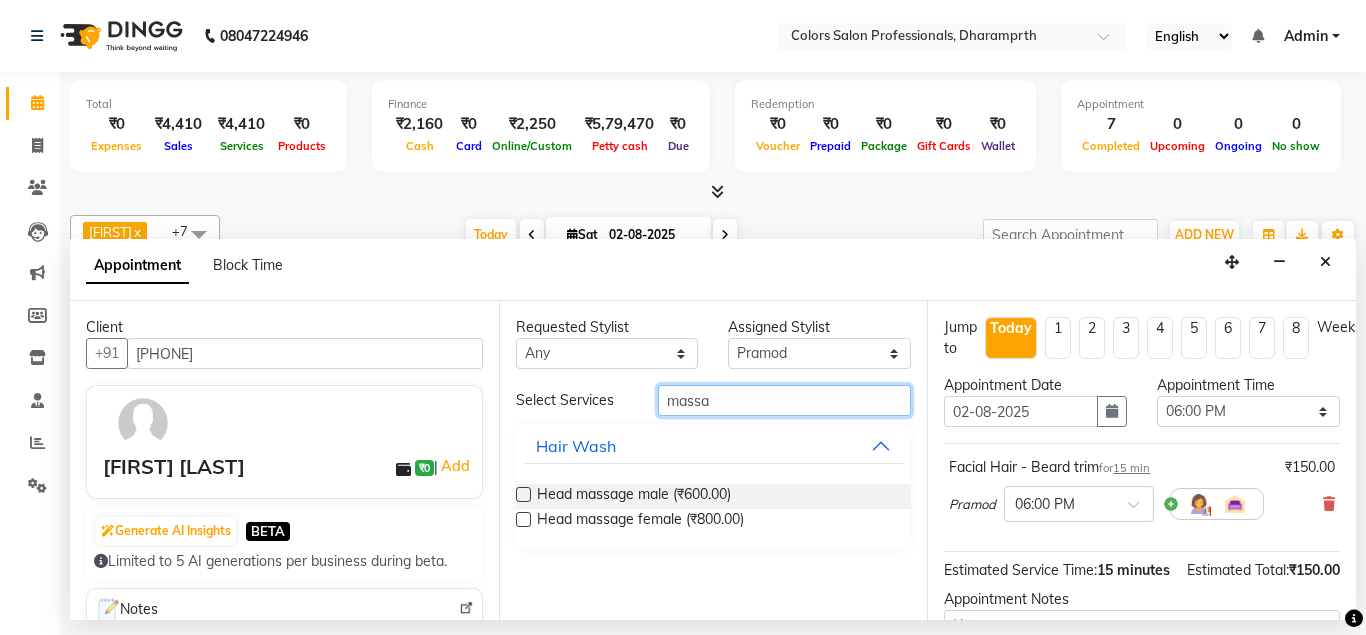 click on "massa" at bounding box center [785, 400] 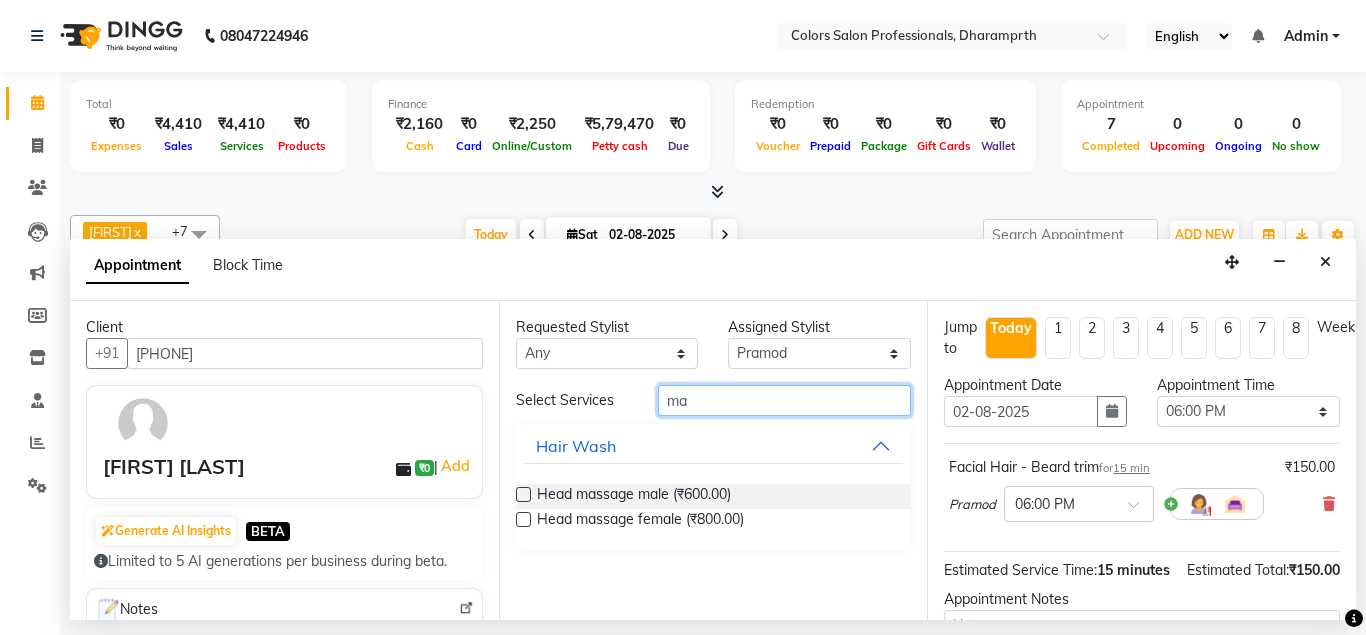 type on "m" 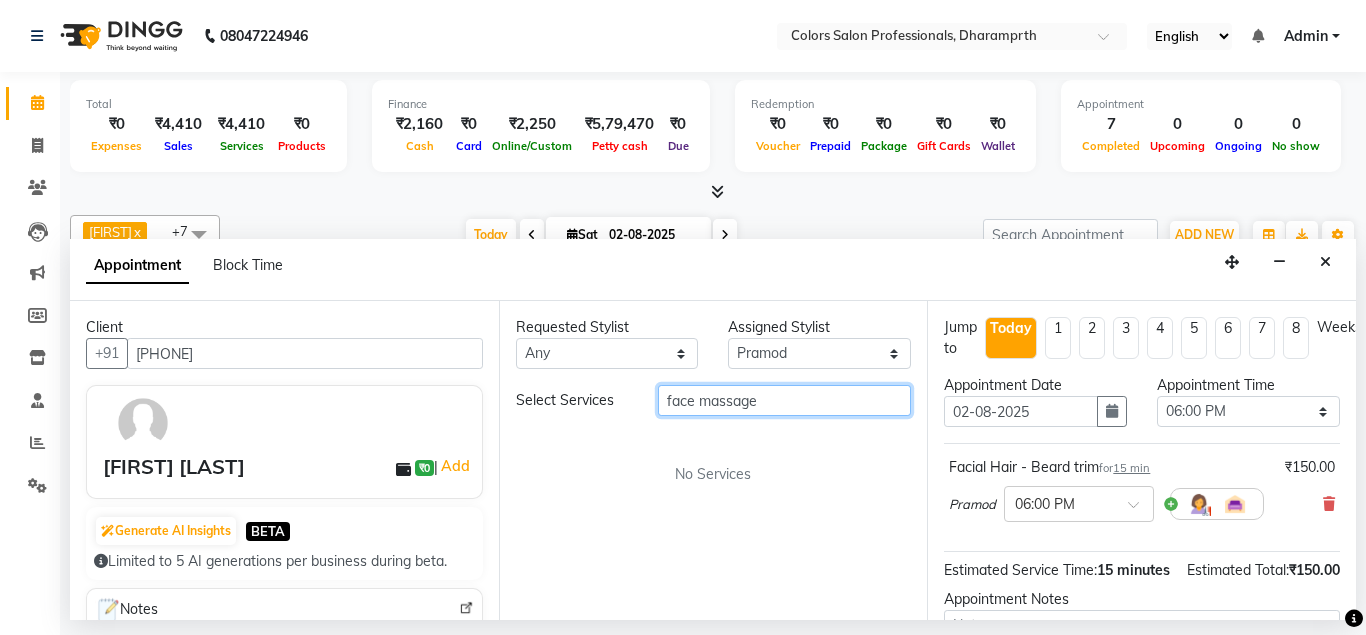 type on "face massage" 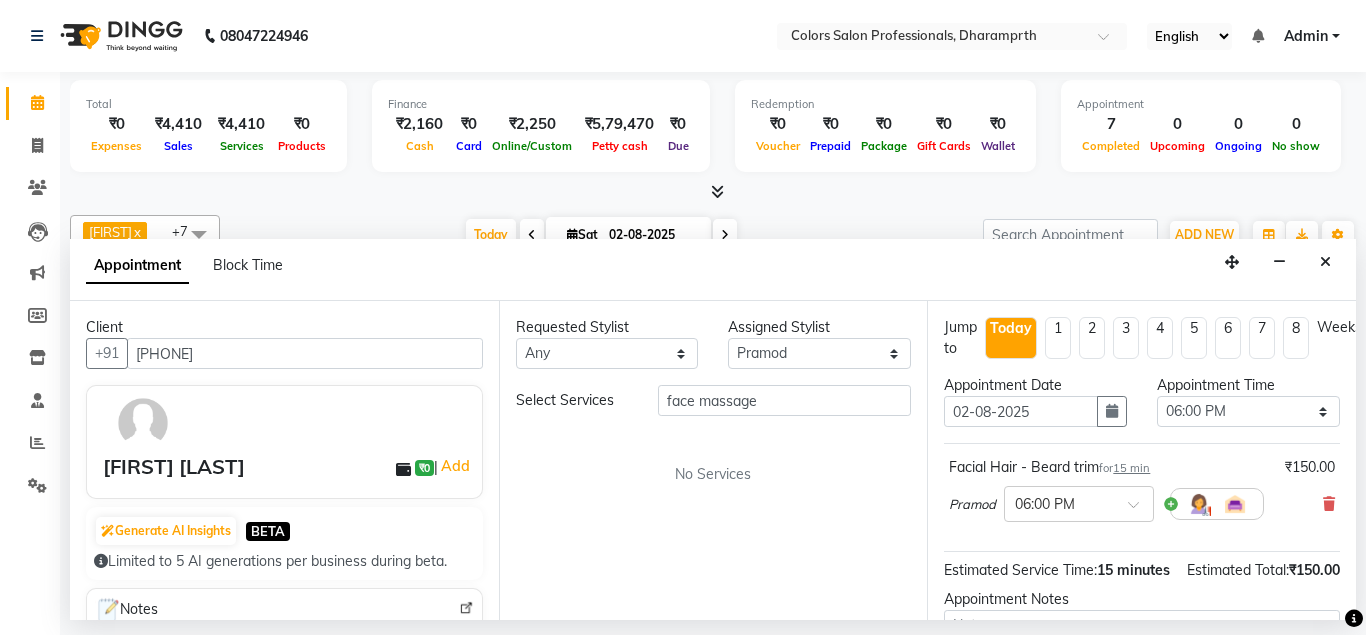 click on "Select Services face massage No Services" at bounding box center [714, 435] 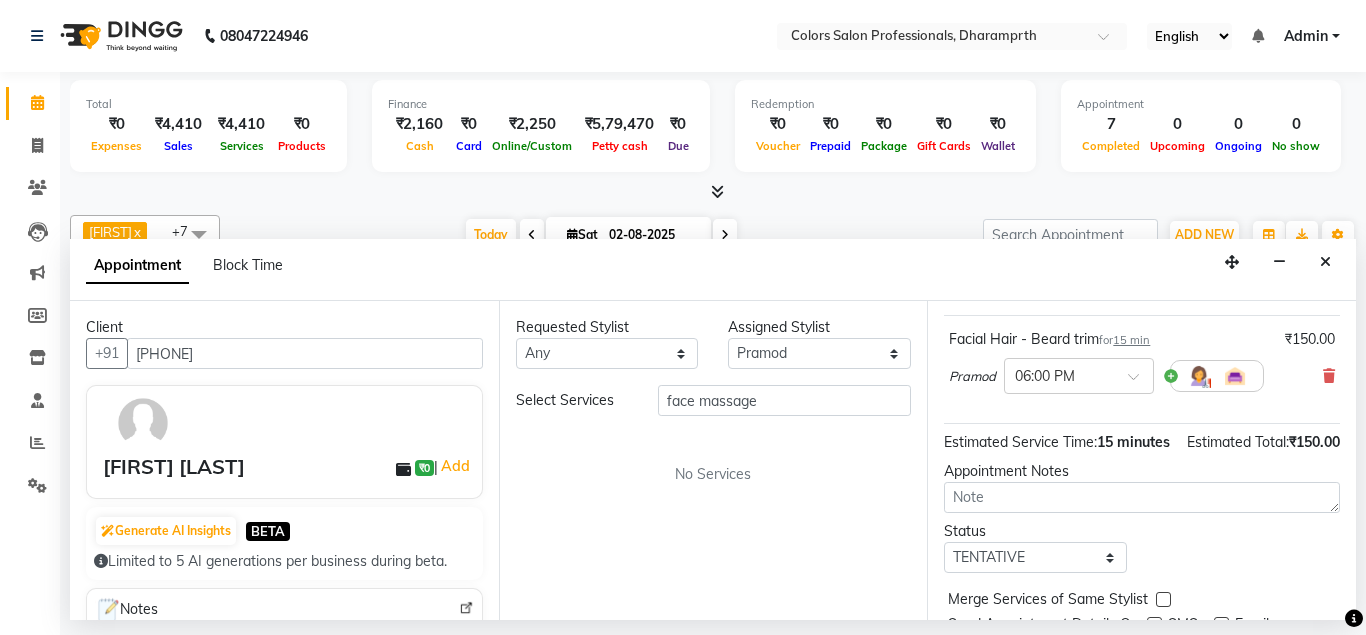 scroll, scrollTop: 207, scrollLeft: 0, axis: vertical 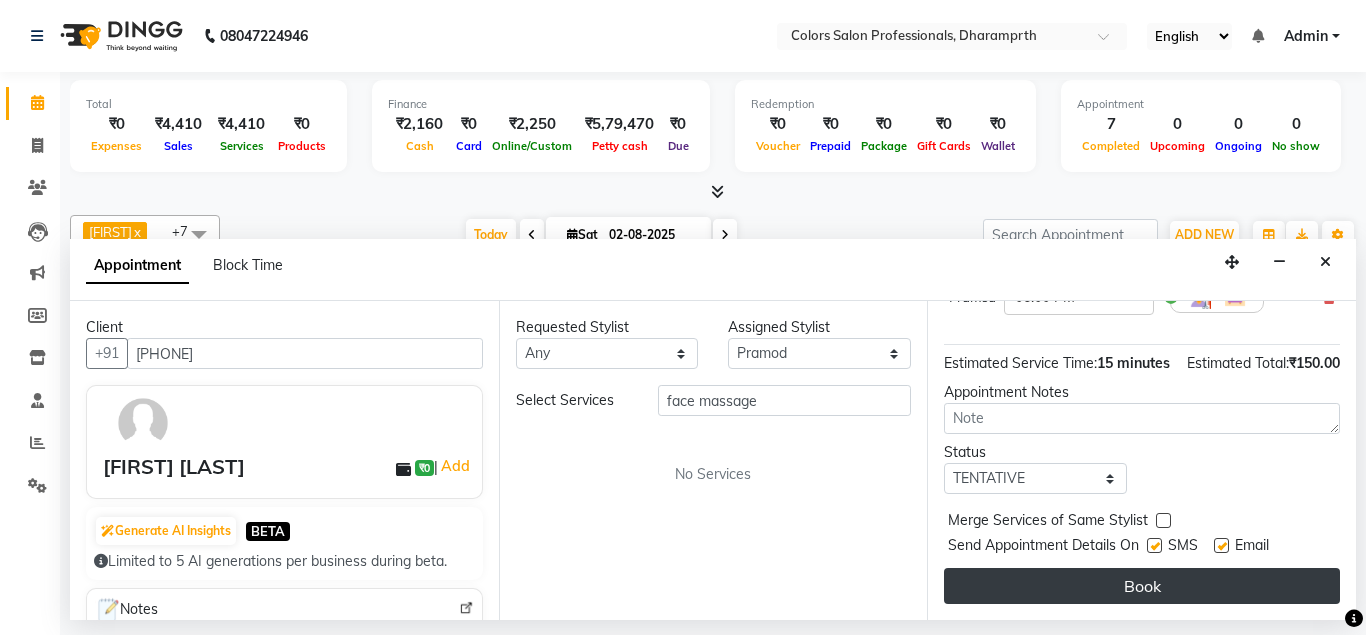 click on "Book" at bounding box center (1142, 586) 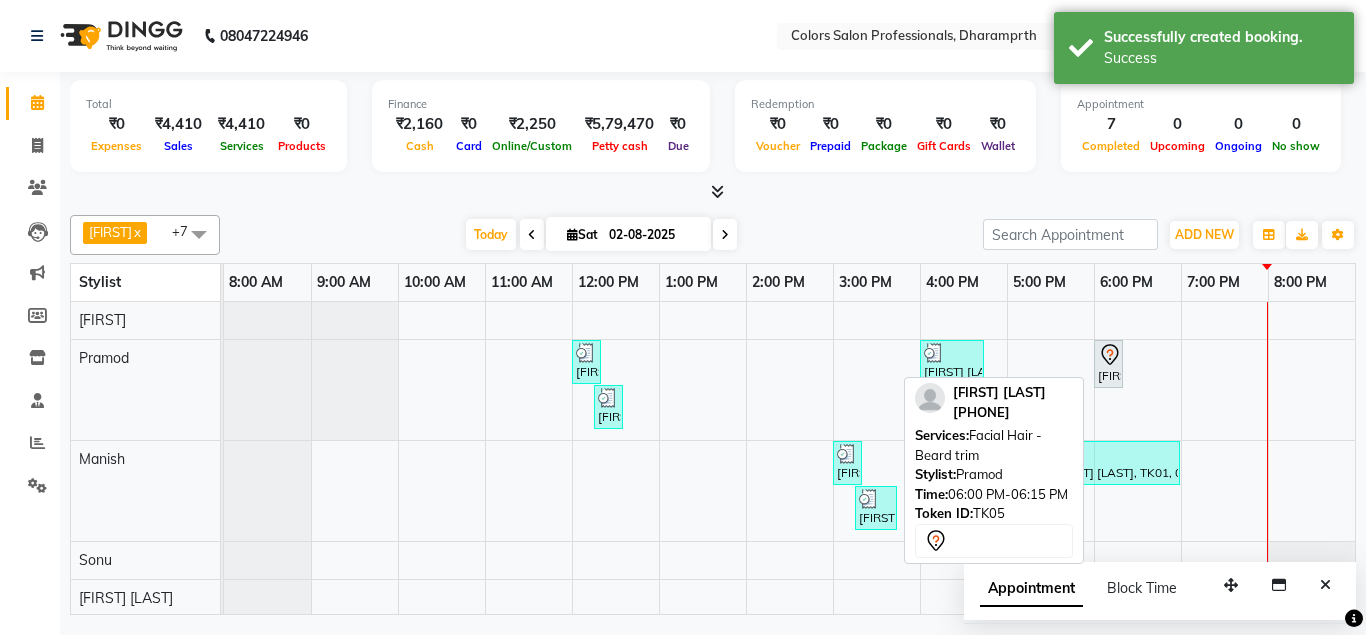 click 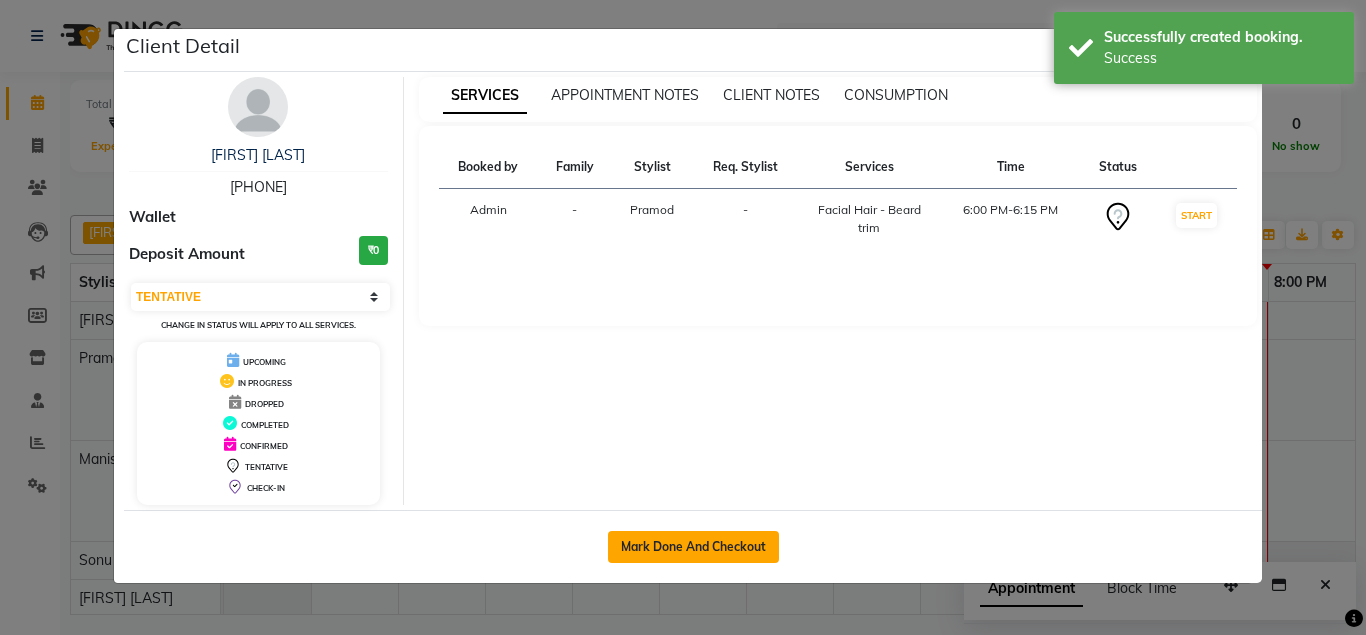 click on "Mark Done And Checkout" 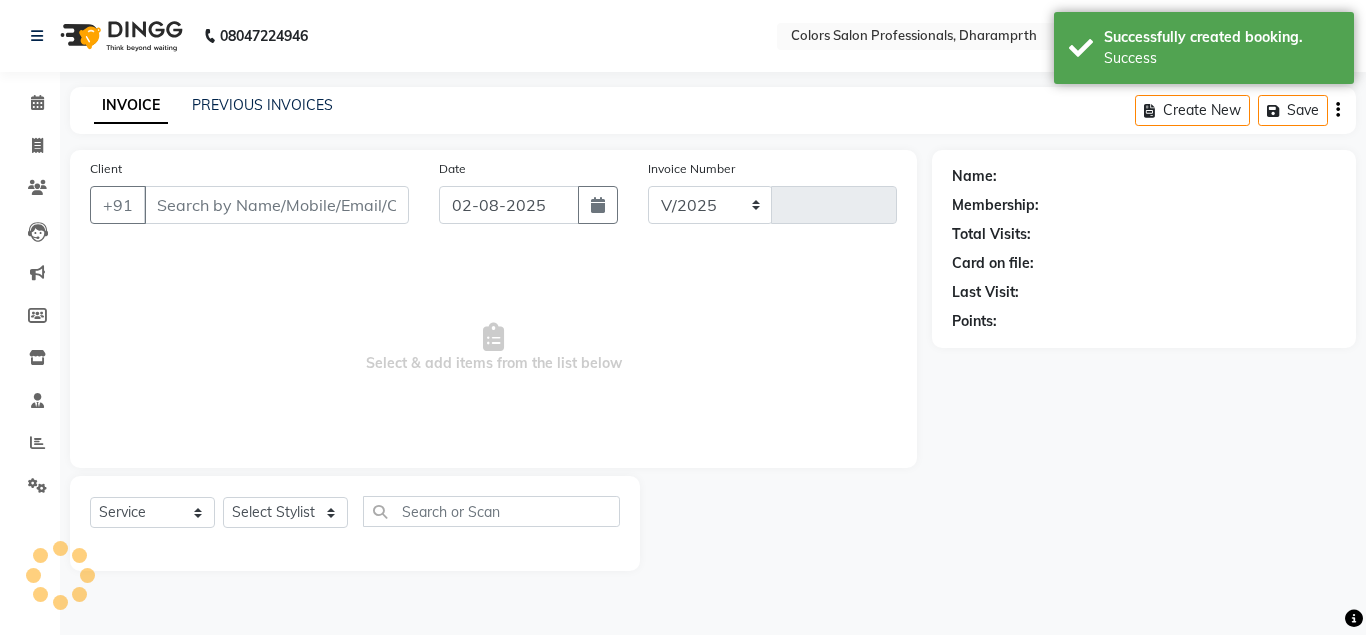 select on "7161" 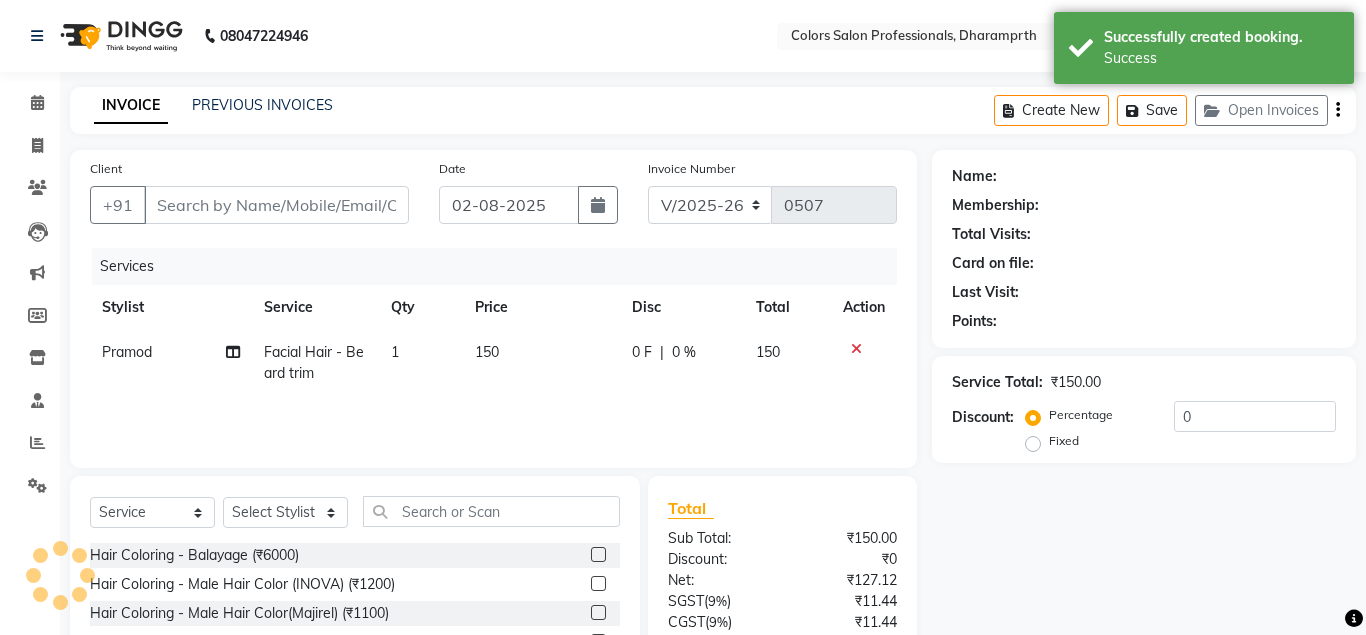 type on "[PHONE]" 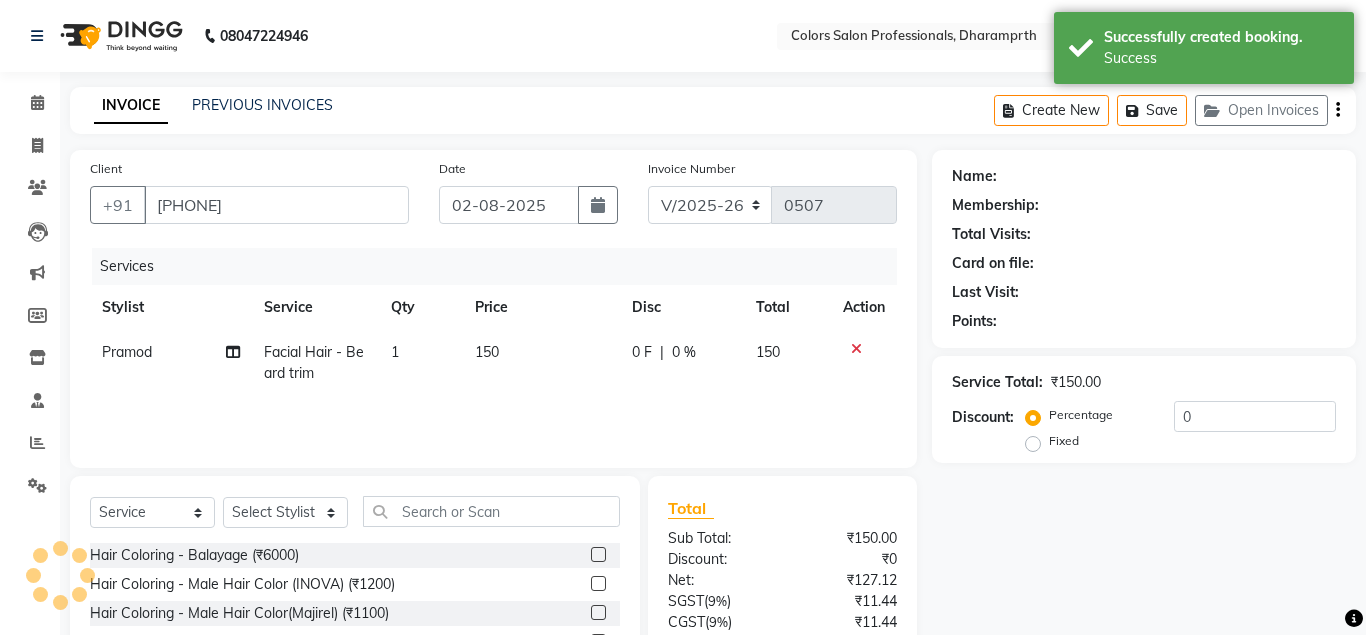 select on "60229" 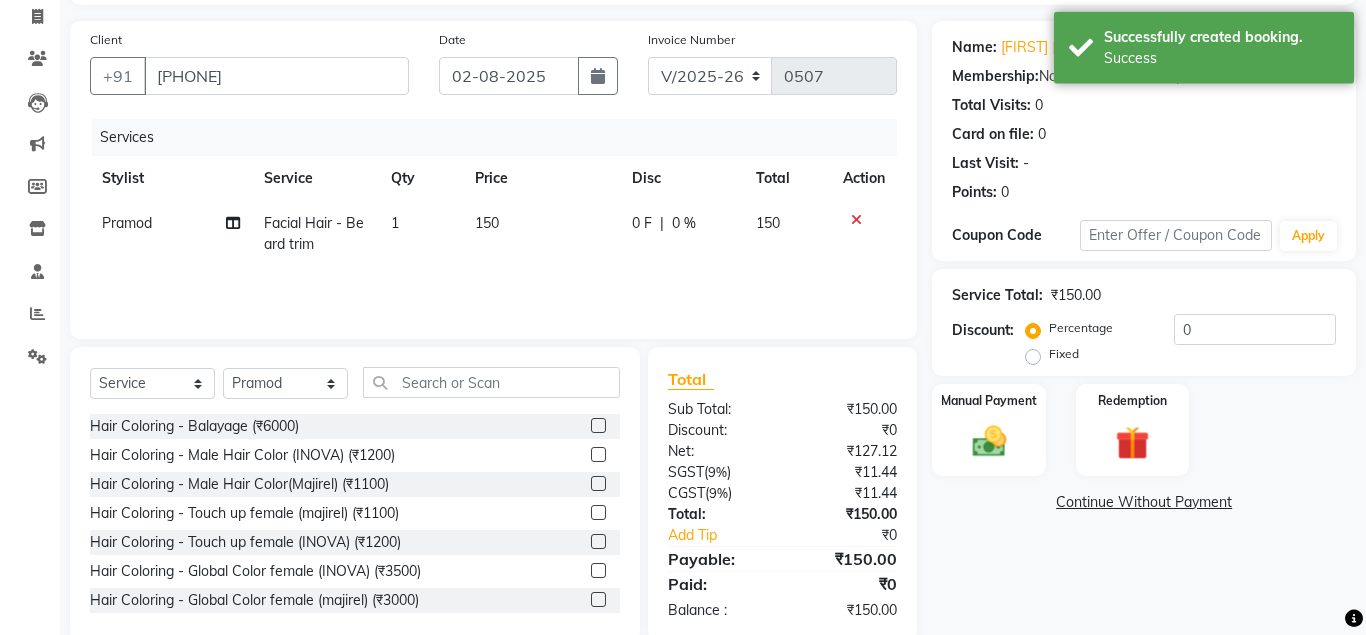 scroll, scrollTop: 166, scrollLeft: 0, axis: vertical 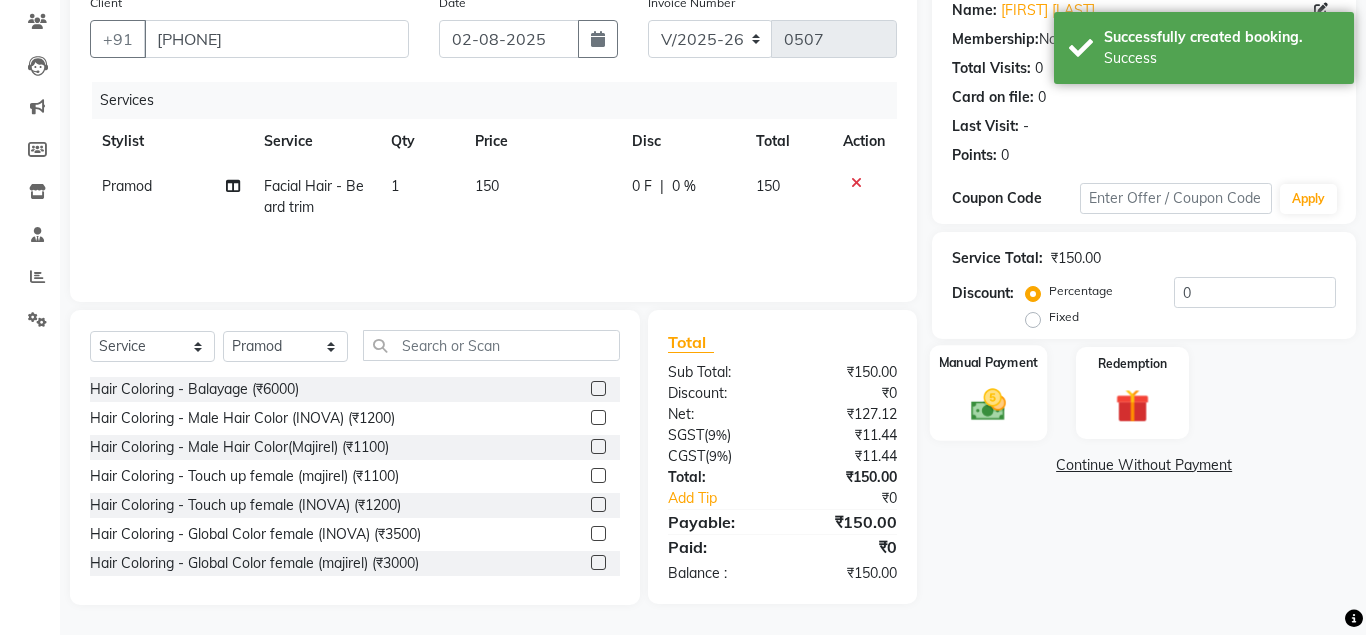 click 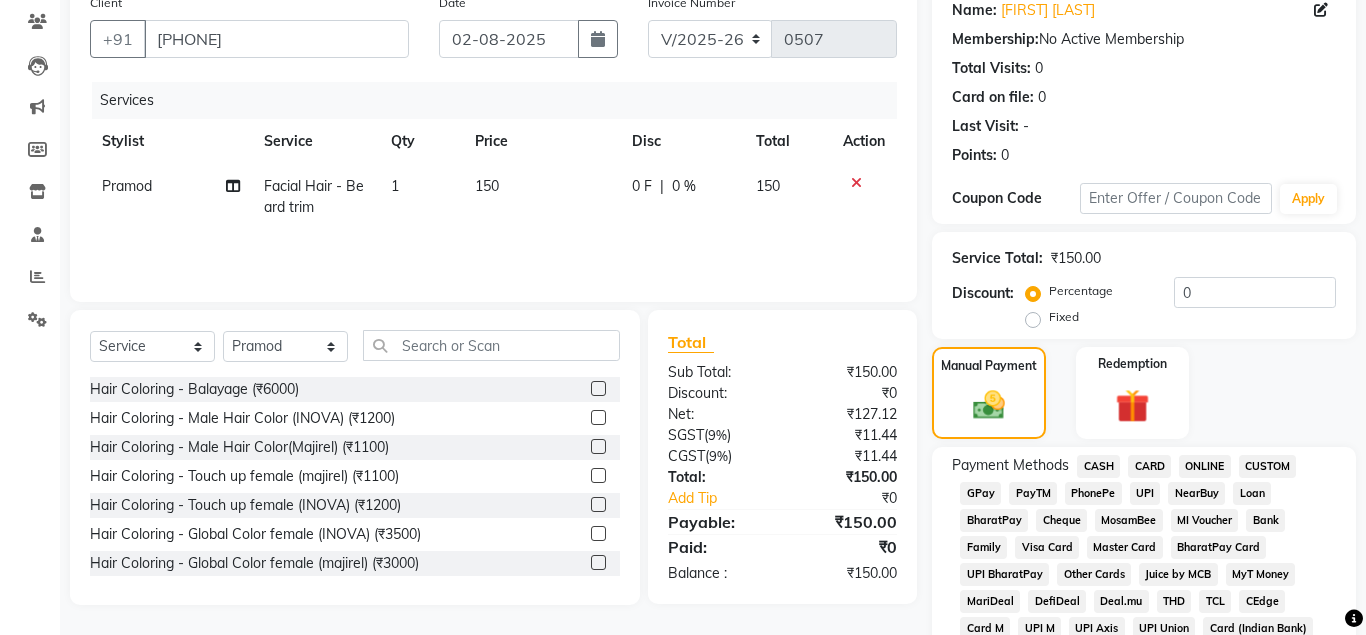 click on "CASH" 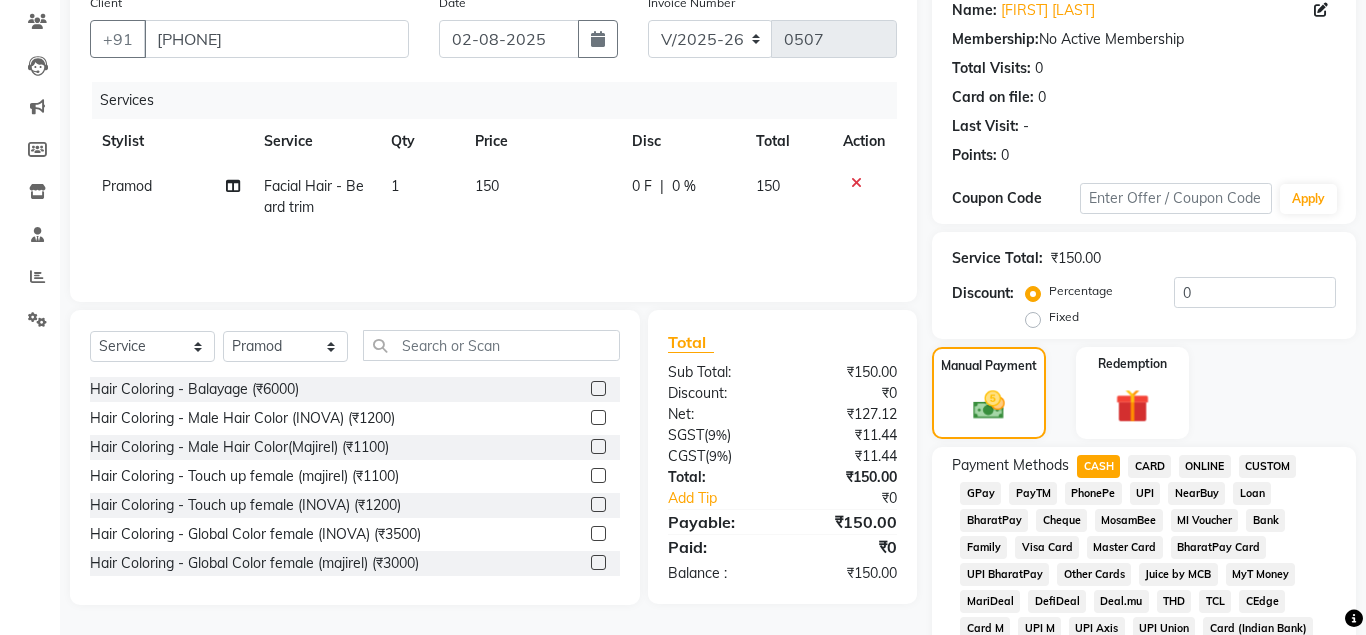 click on "CASH" 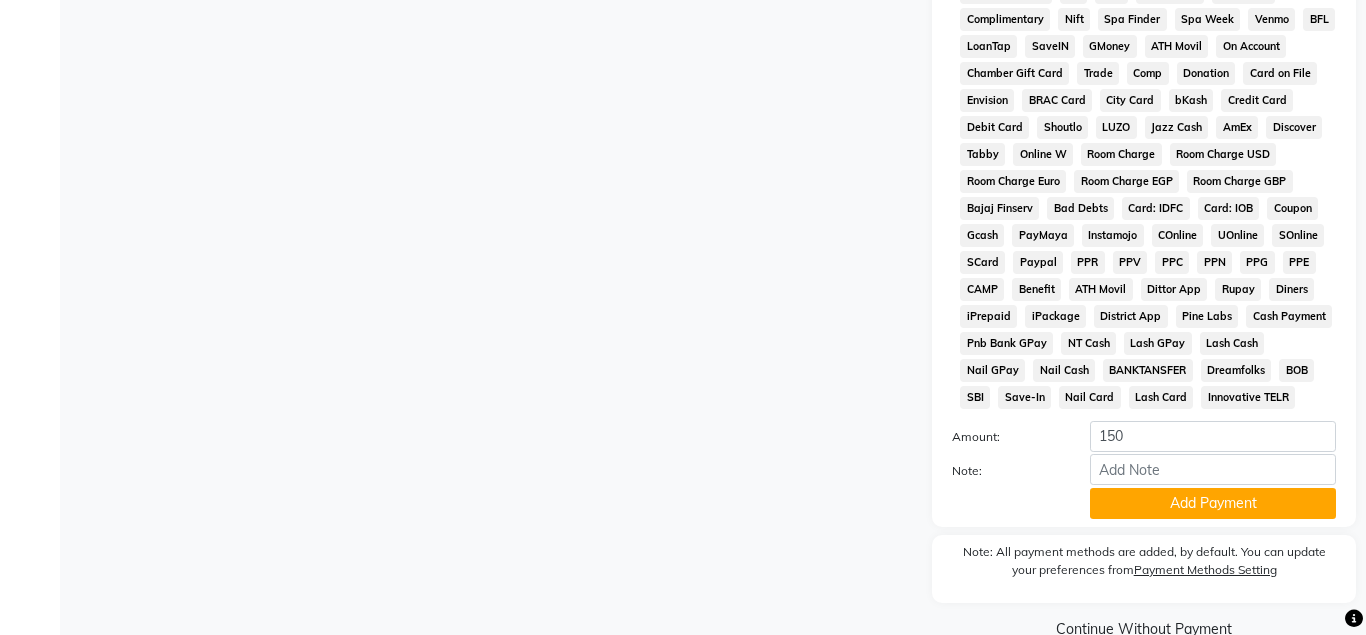scroll, scrollTop: 867, scrollLeft: 0, axis: vertical 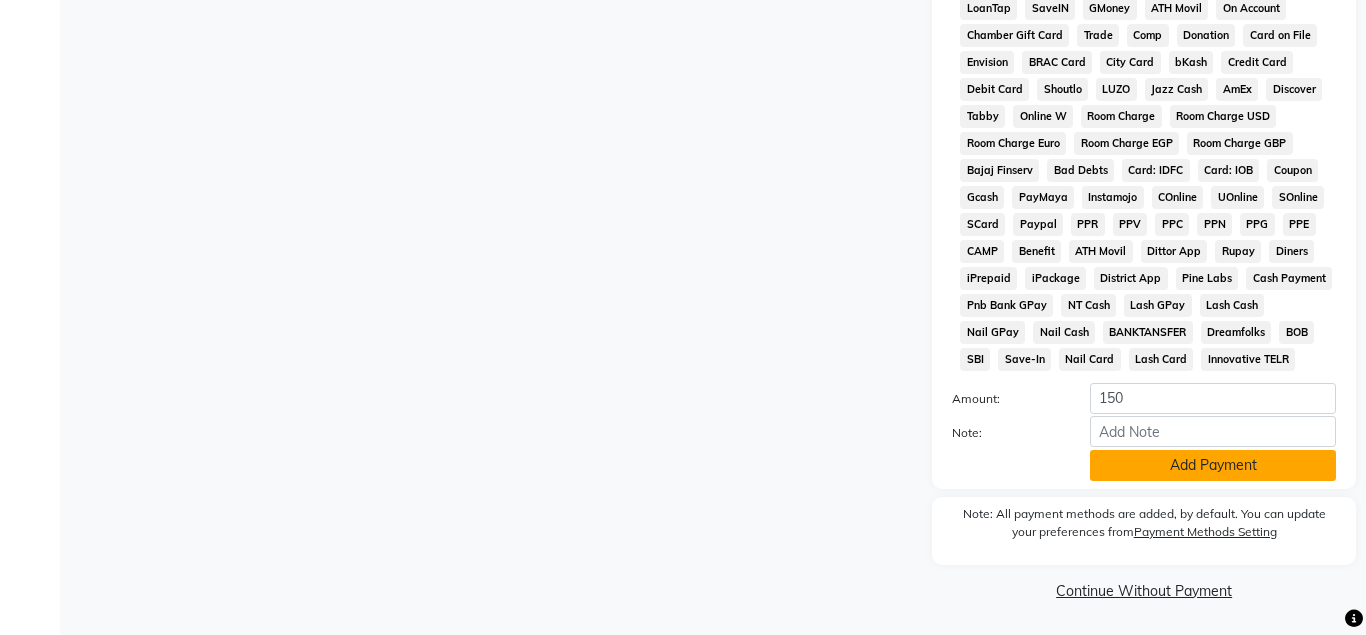 click on "Add Payment" 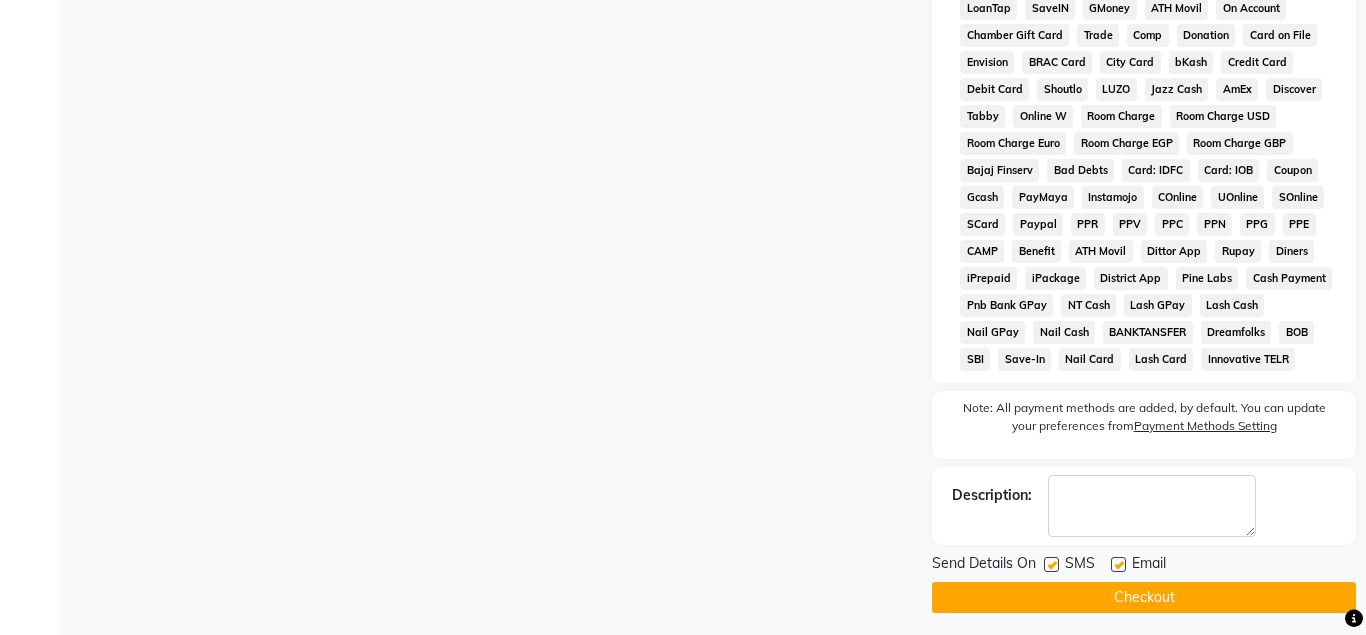scroll, scrollTop: 875, scrollLeft: 0, axis: vertical 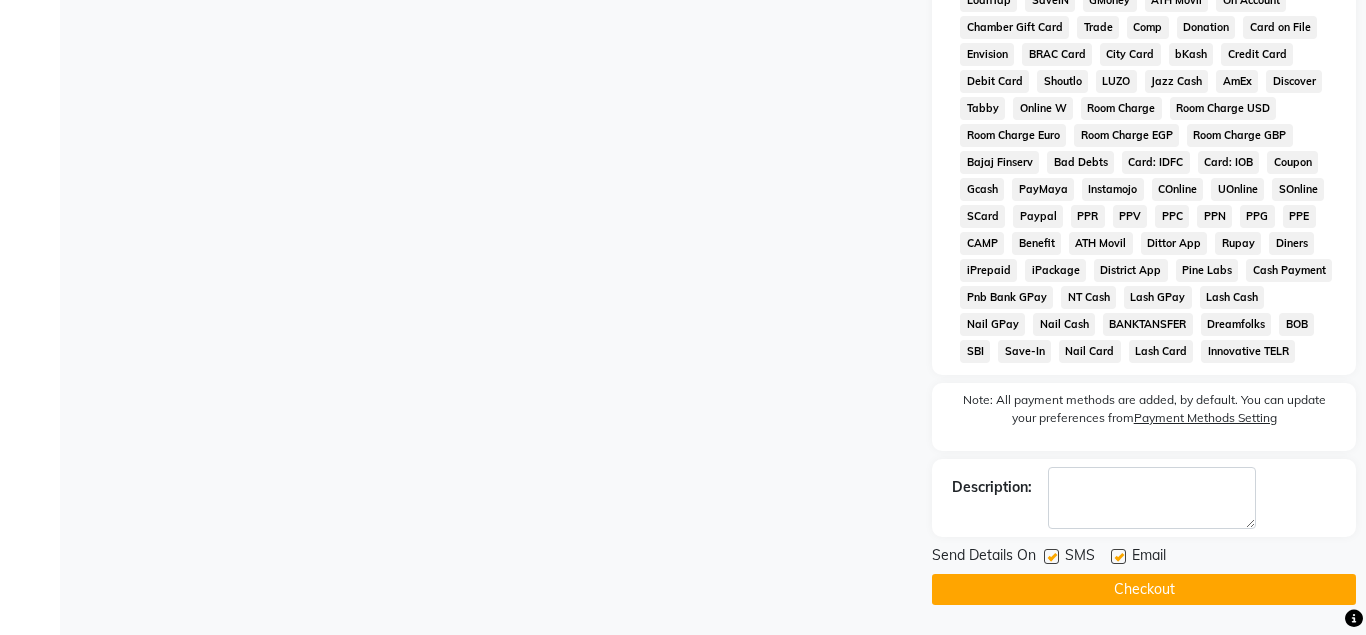 click on "Checkout" 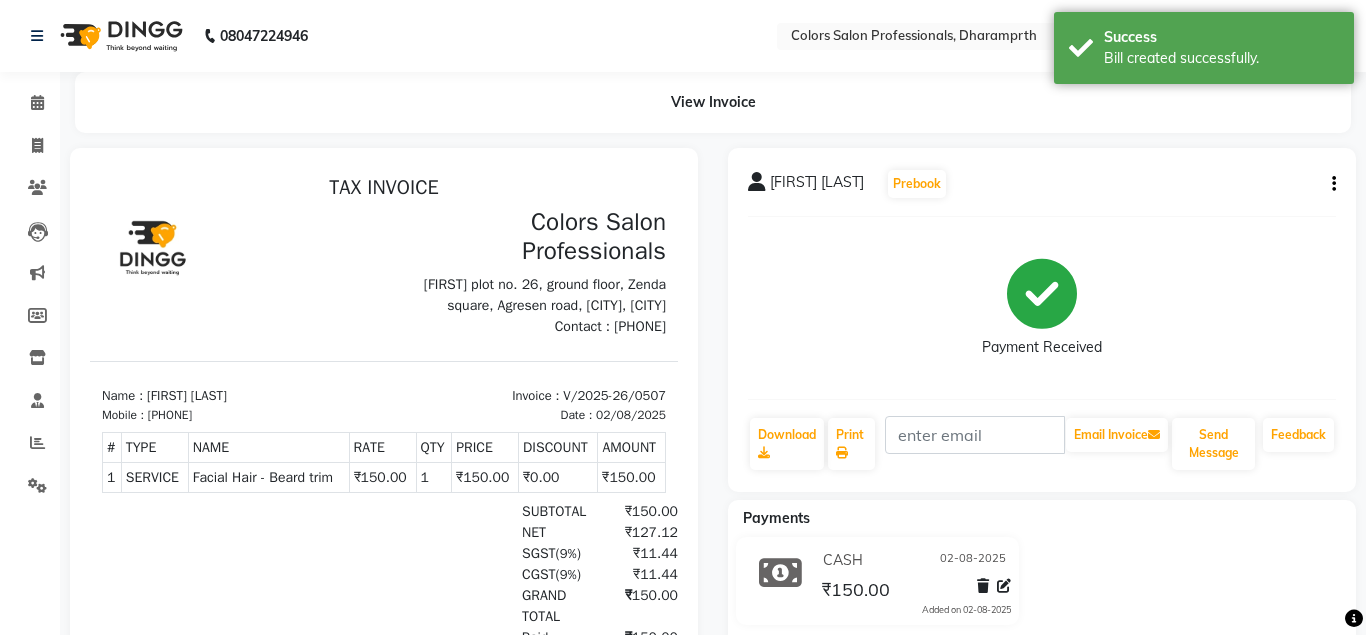 scroll, scrollTop: 0, scrollLeft: 0, axis: both 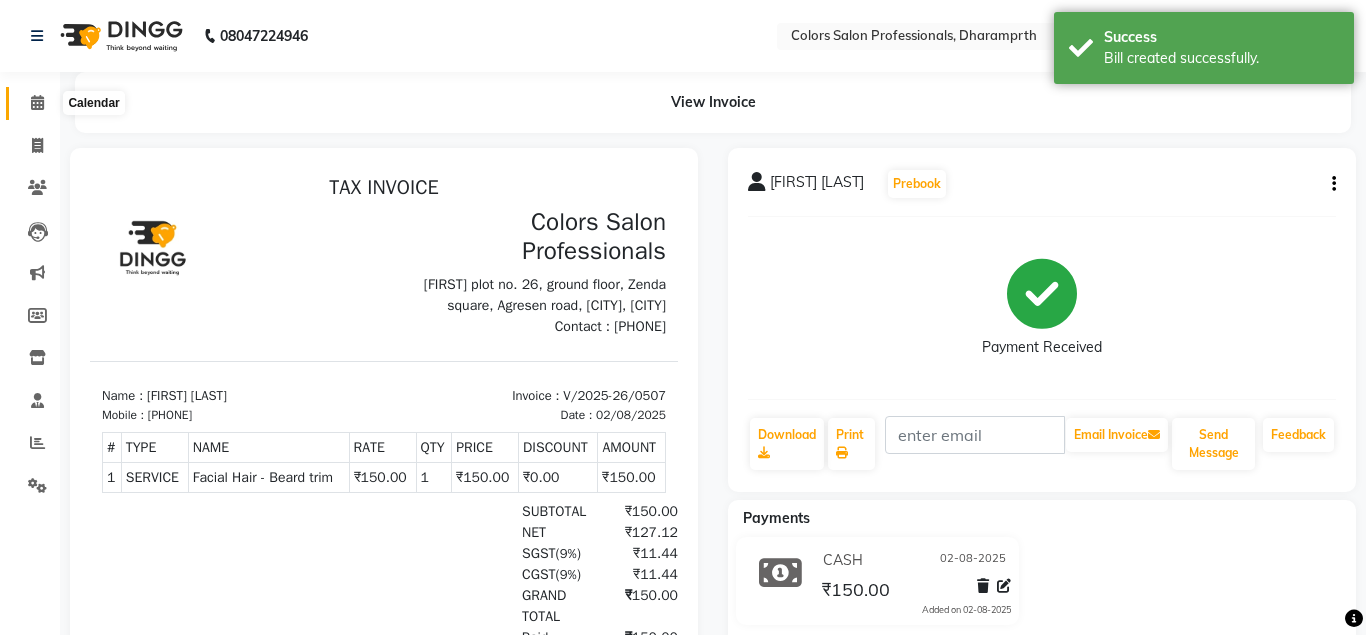 click 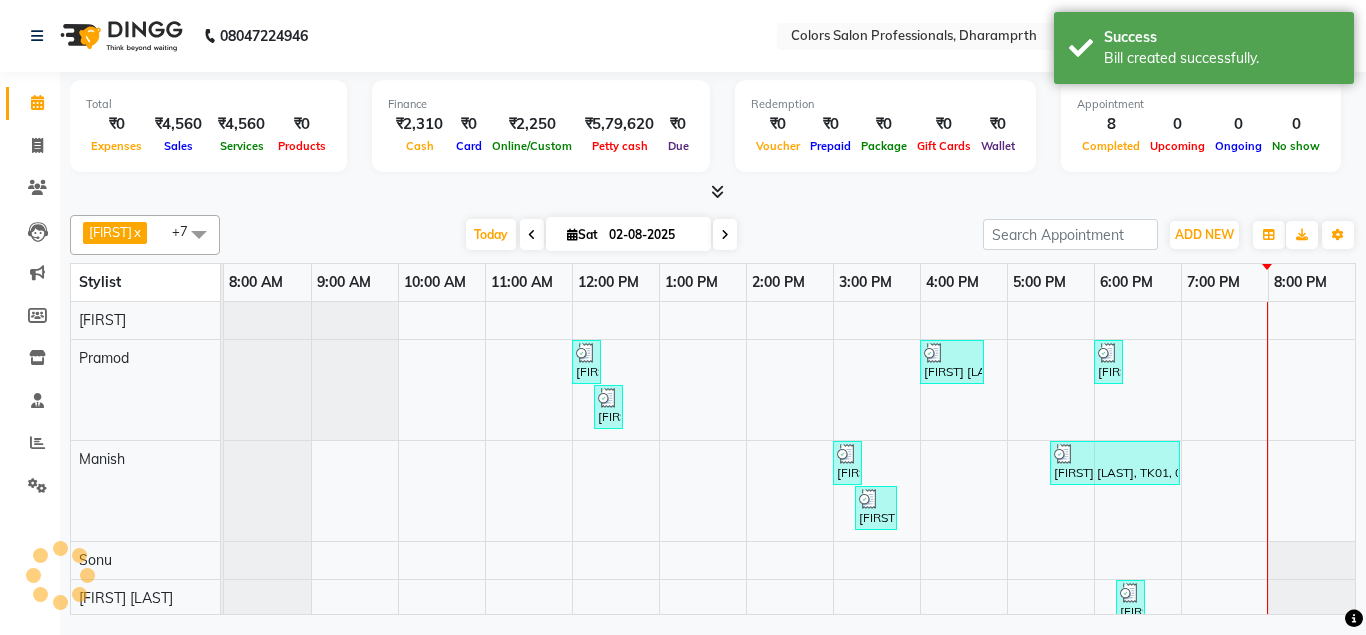 scroll, scrollTop: 0, scrollLeft: 0, axis: both 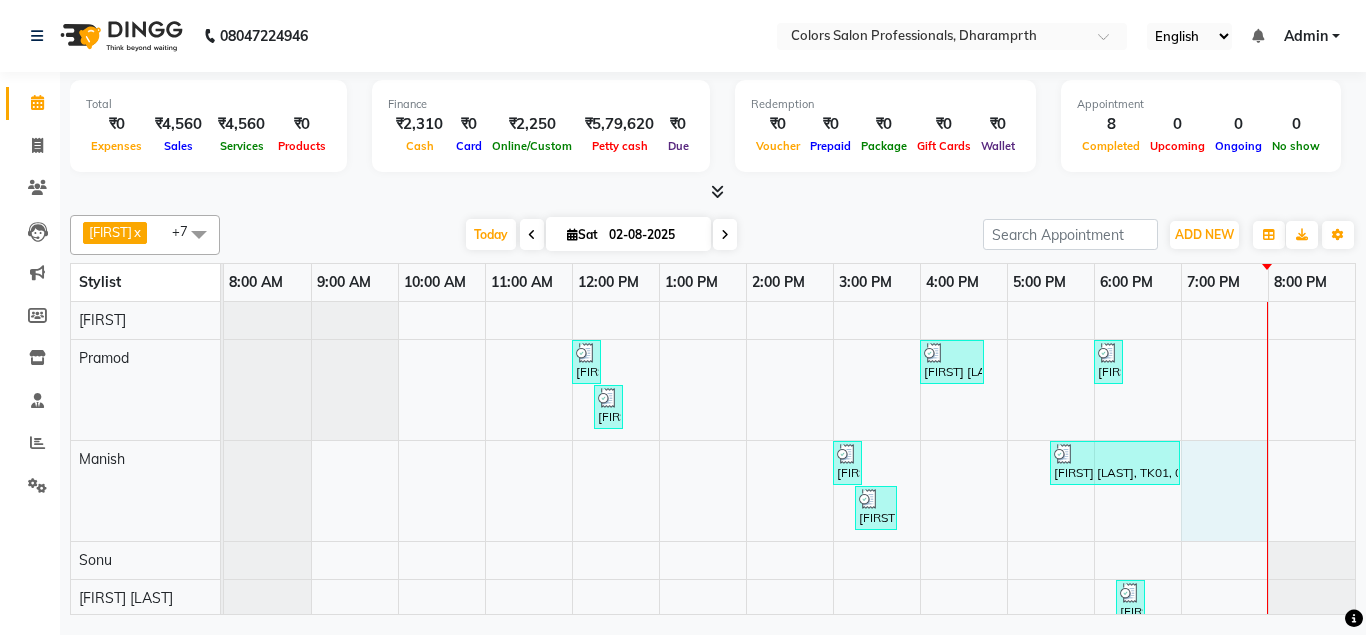click on "[FIRST] [LAST], TK03, 12:00 PM-12:15 PM, Hair Wash + Styling male     [FIRST] [LAST], TK04, 04:00 PM-04:45 PM, Hair Coloring - Touch up female (majirel)     [FIRST] [LAST], TK05, 06:00 PM-06:15 PM, Facial Hair - Beard trim     [FIRST] [LAST], TK03, 12:15 PM-12:30 PM, Facial Hair - Beard trim     [FIRST] [LAST], TK02, 03:00 PM-03:15 PM, Beard Slyting     [FIRST]  [LAST], TK01, 05:30 PM-07:00 PM, Hair Coloring - Touch up female (INOVA),Clear gloss (Dia light) (₹1500)     [FIRST] [LAST], TK02, 03:15 PM-03:45 PM, Beard color     [FIRST]  [LAST], TK01, 06:15 PM-06:20 PM, Eyebrows(threading) (₹70),Upperlip(threading) (₹30)" at bounding box center (789, 487) 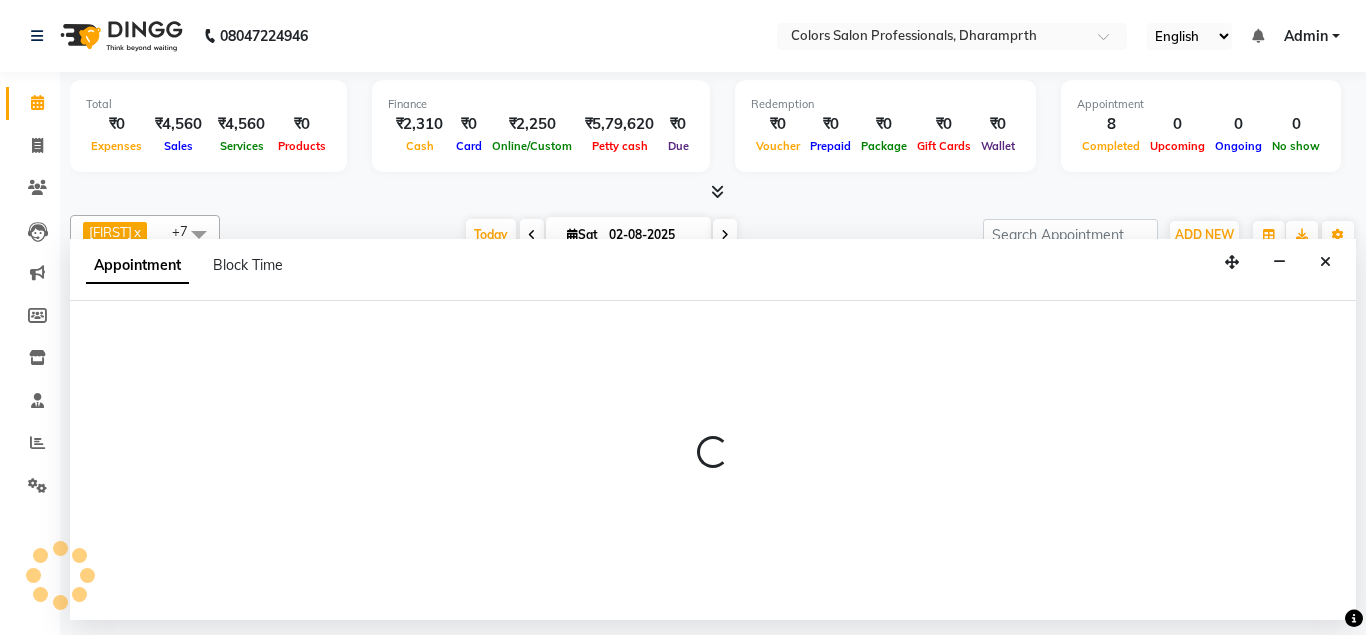 select on "60230" 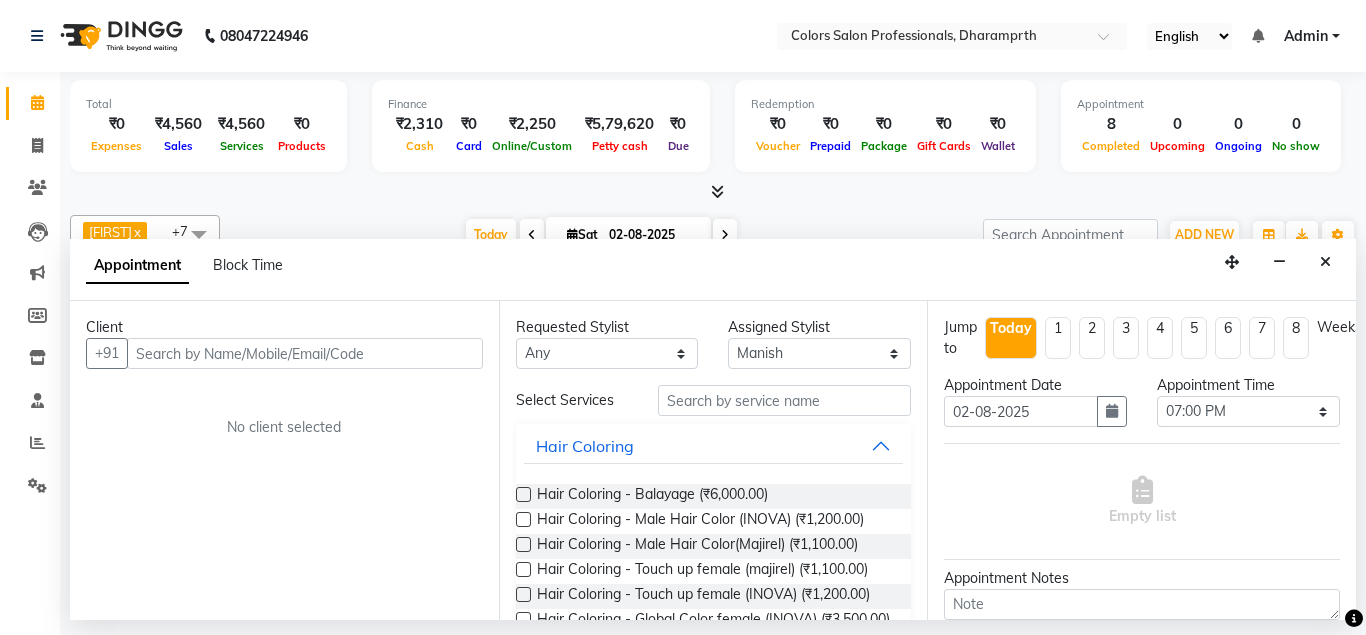 click at bounding box center [305, 353] 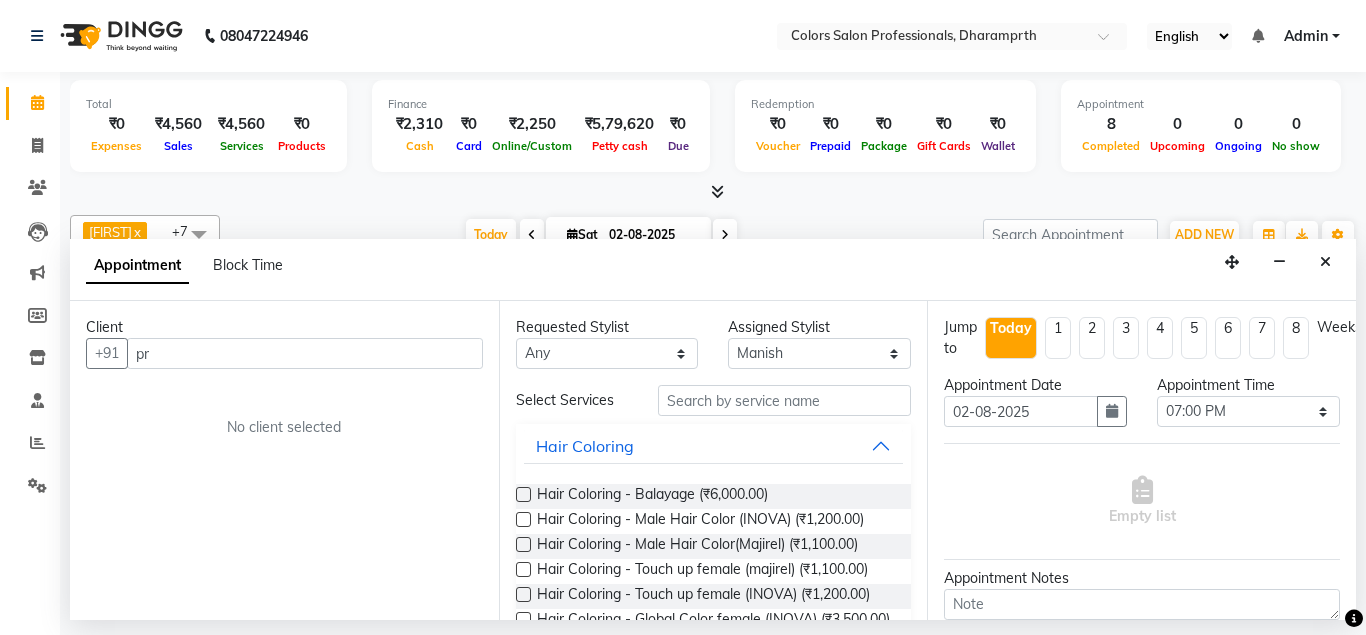 type on "p" 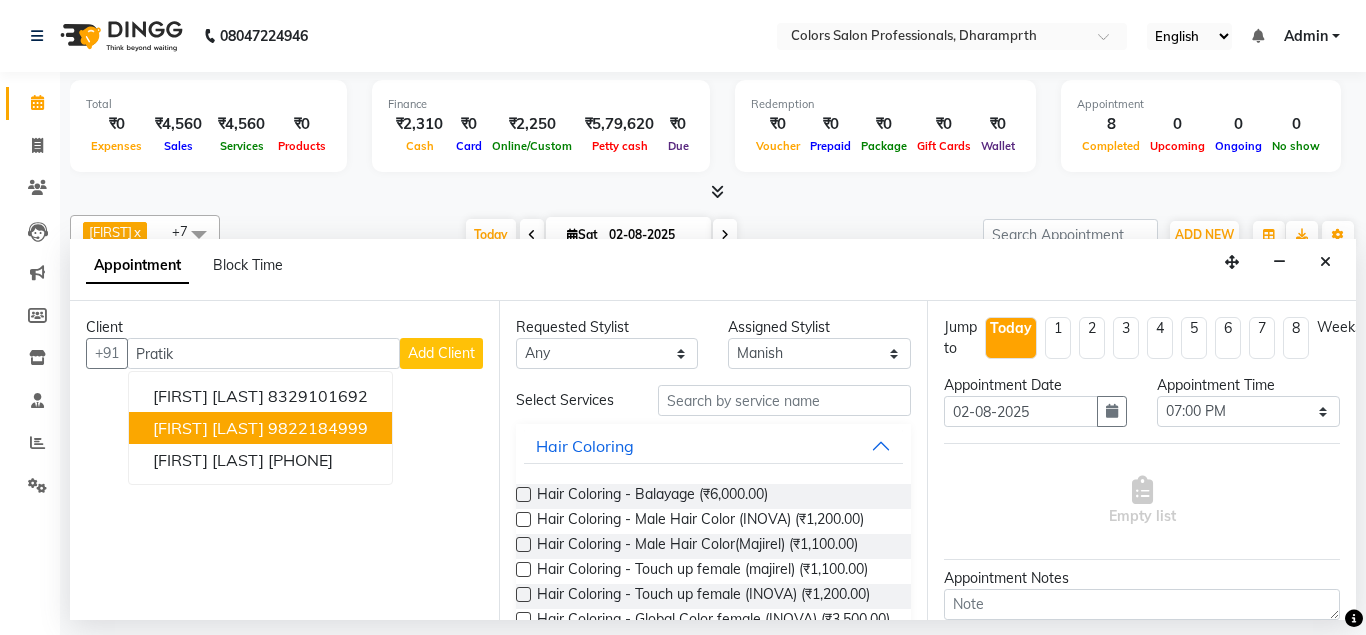 click on "[FIRST] [LAST]" at bounding box center [208, 428] 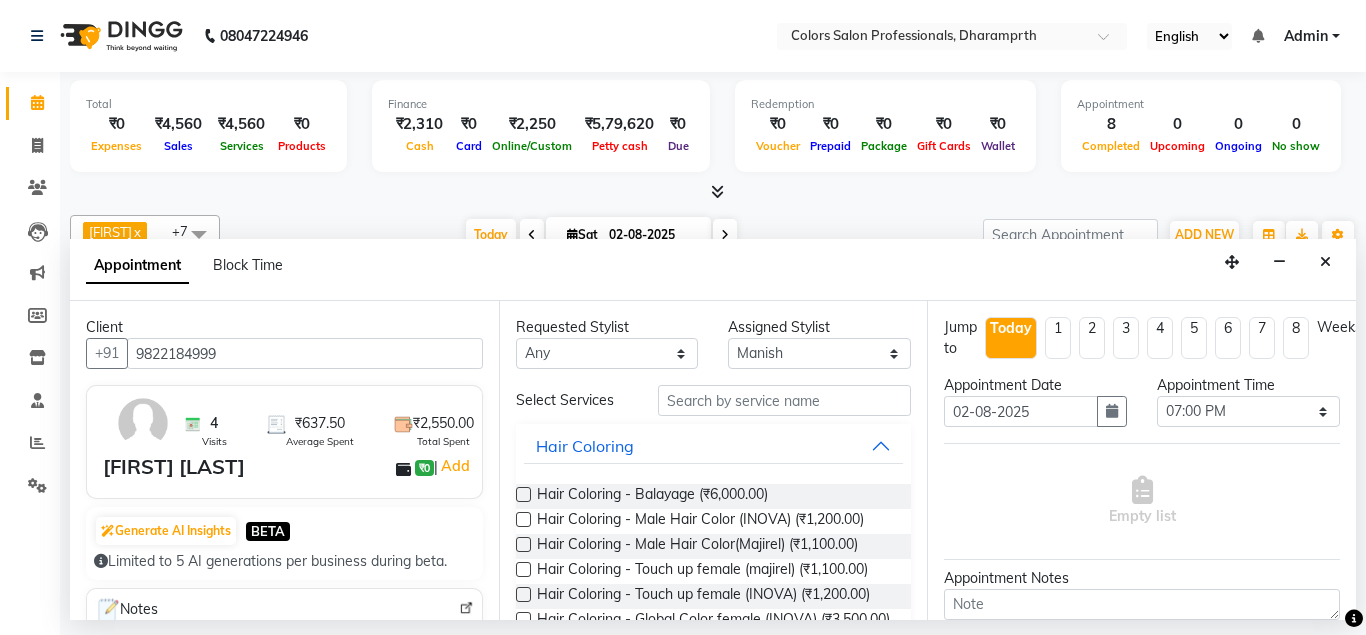 type on "9822184999" 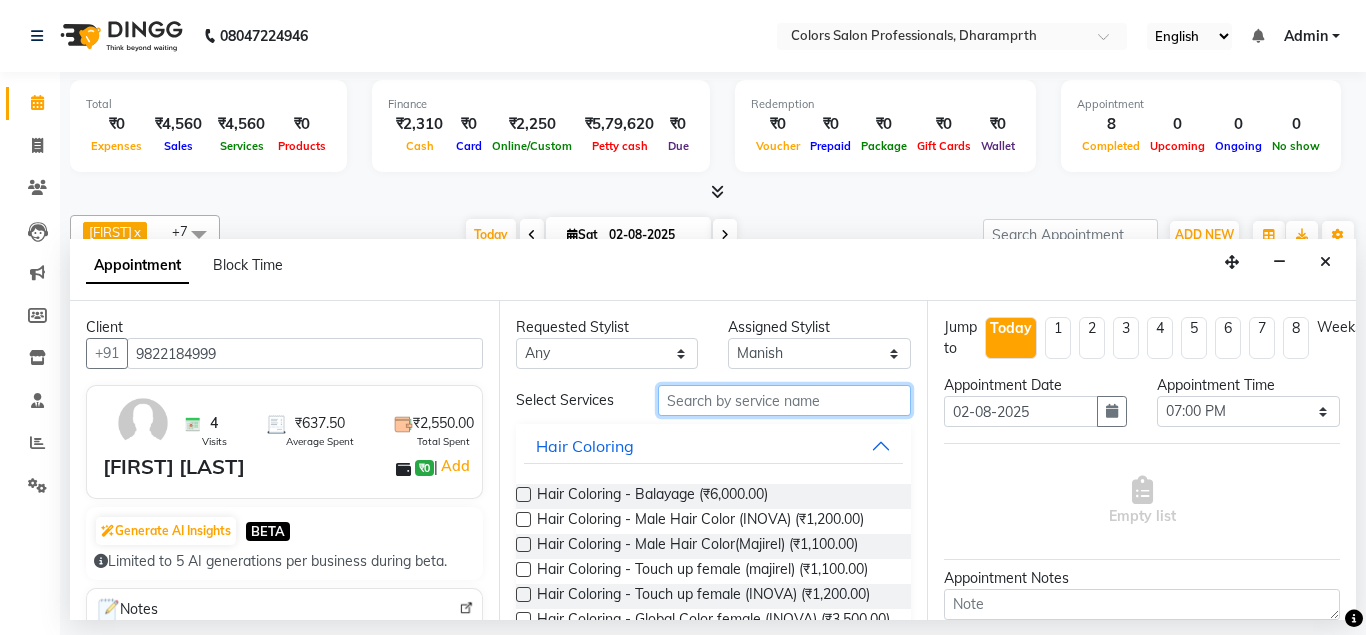 click at bounding box center (785, 400) 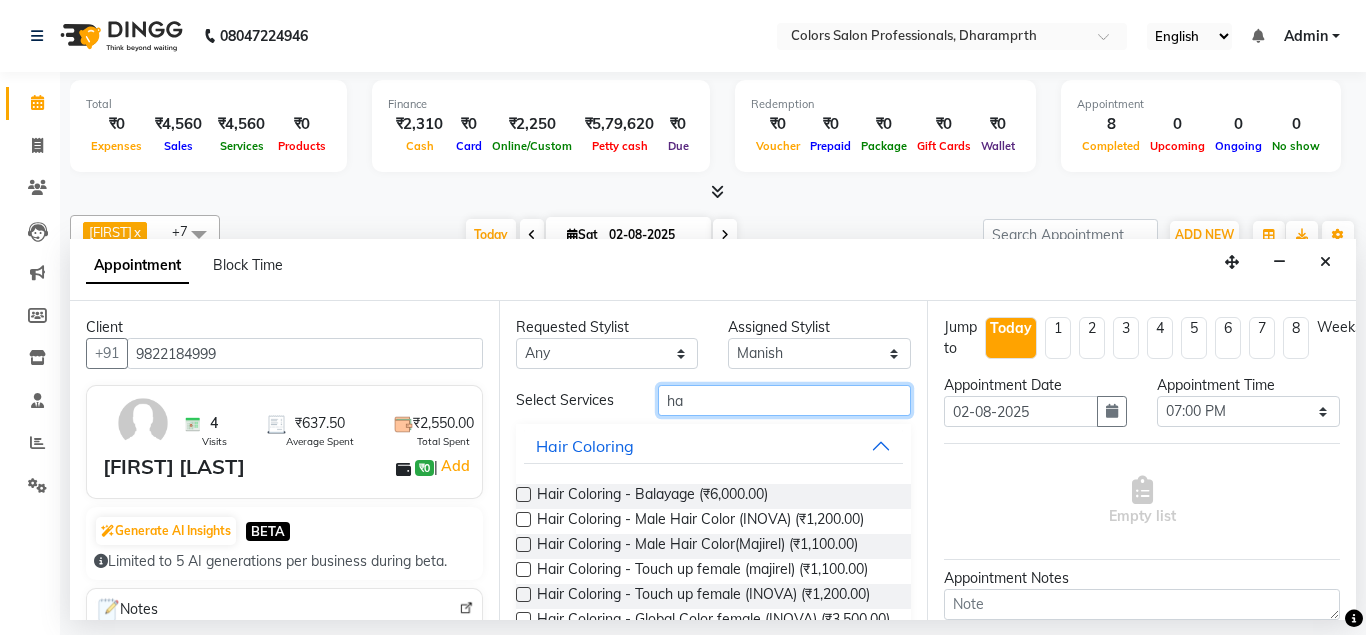 type on "h" 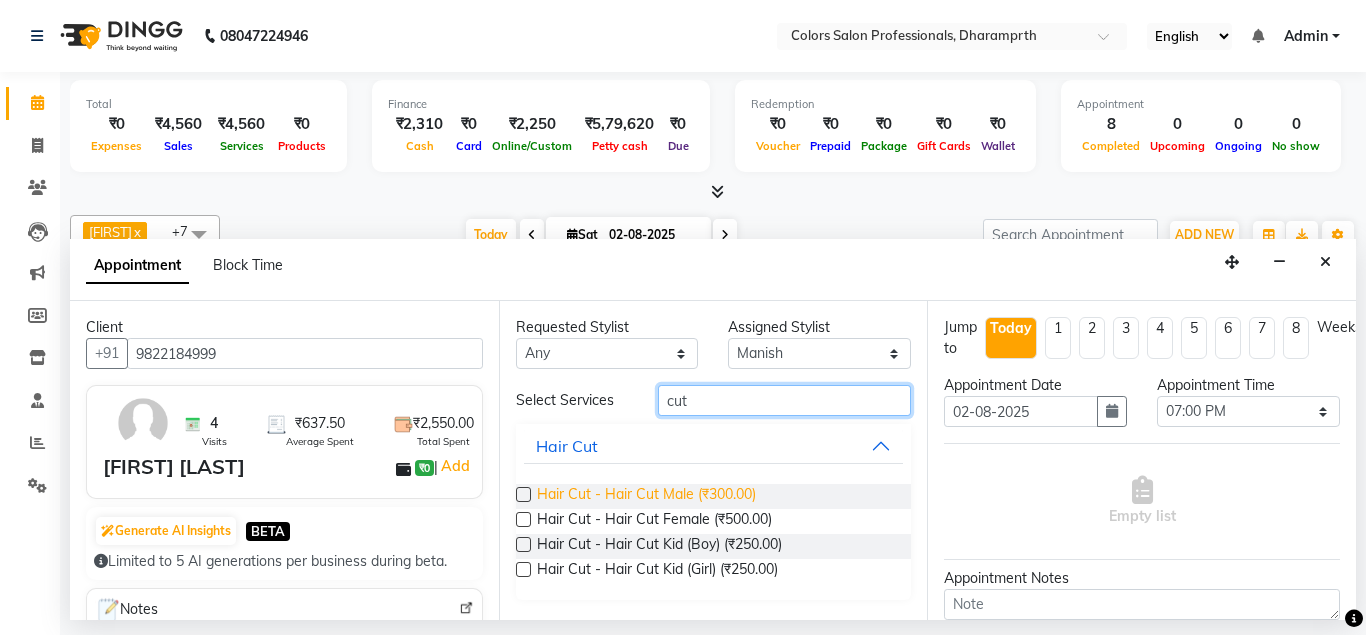 type on "cut" 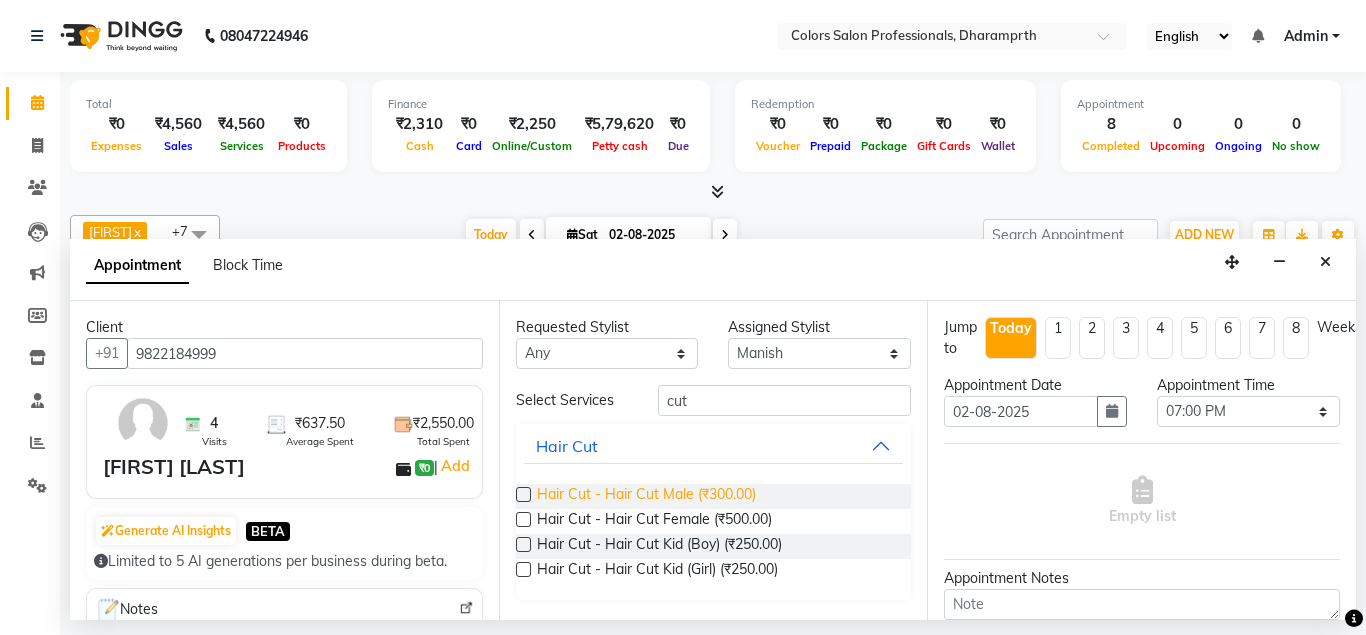 click on "Hair Cut - Hair Cut Male (₹300.00)" at bounding box center [646, 496] 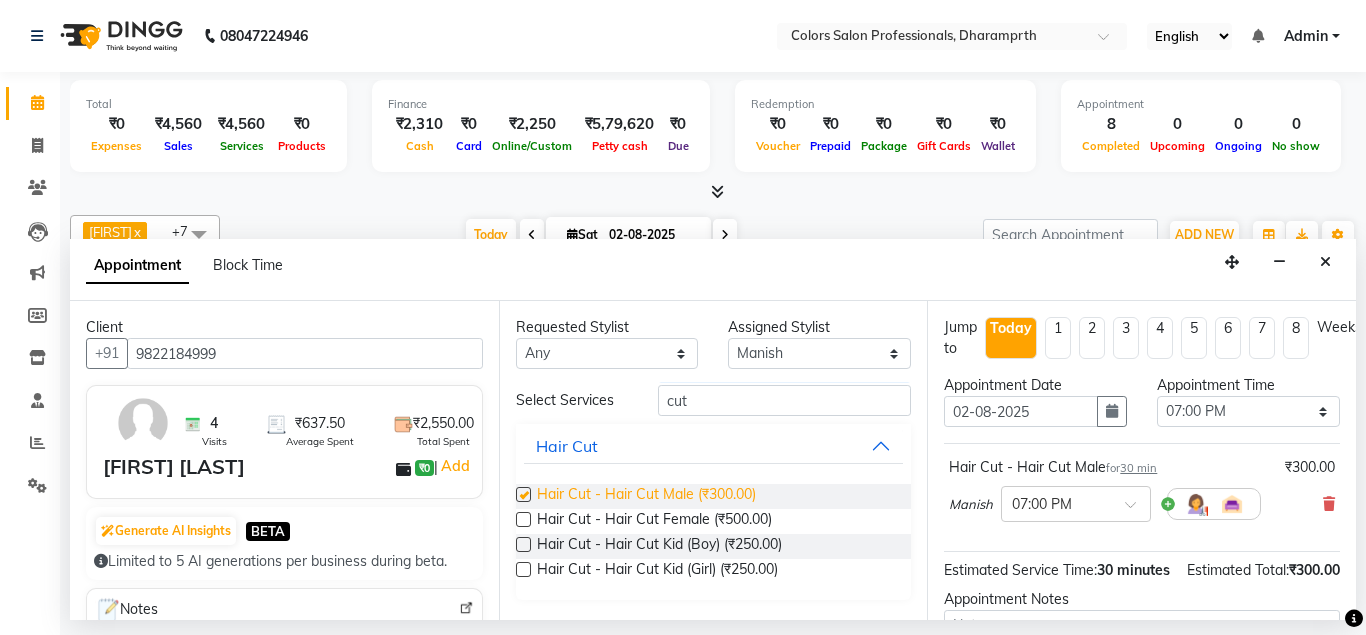 checkbox on "false" 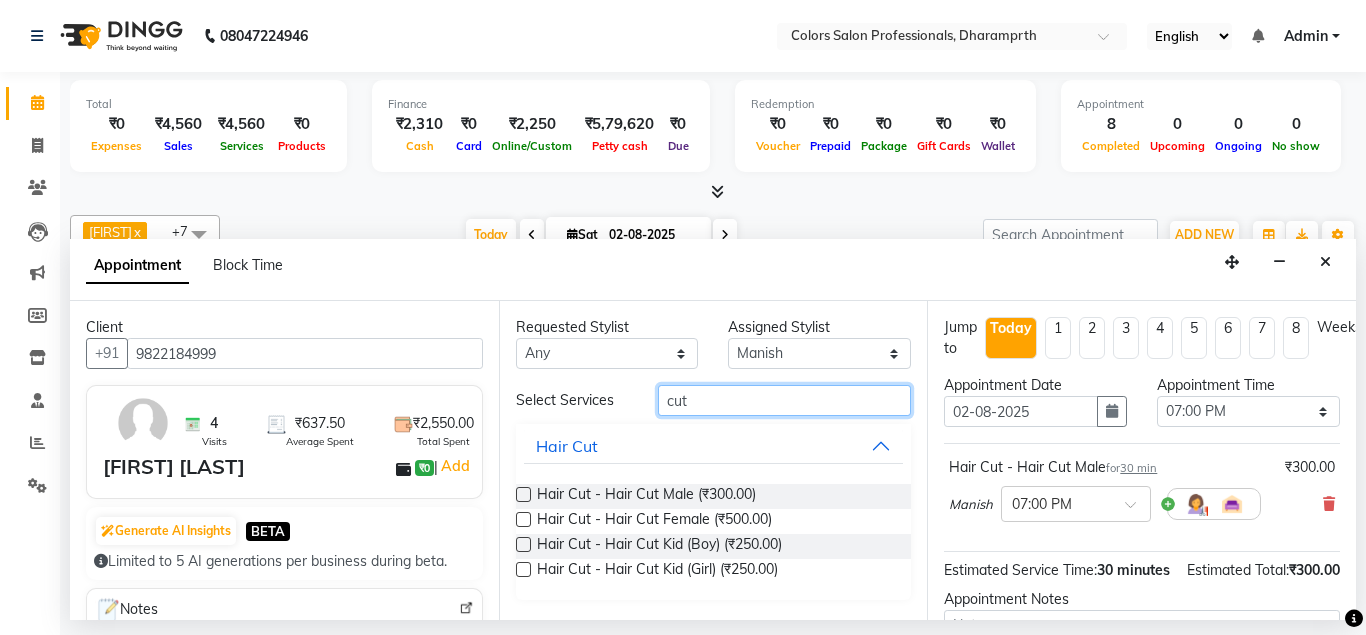 click on "cut" at bounding box center [785, 400] 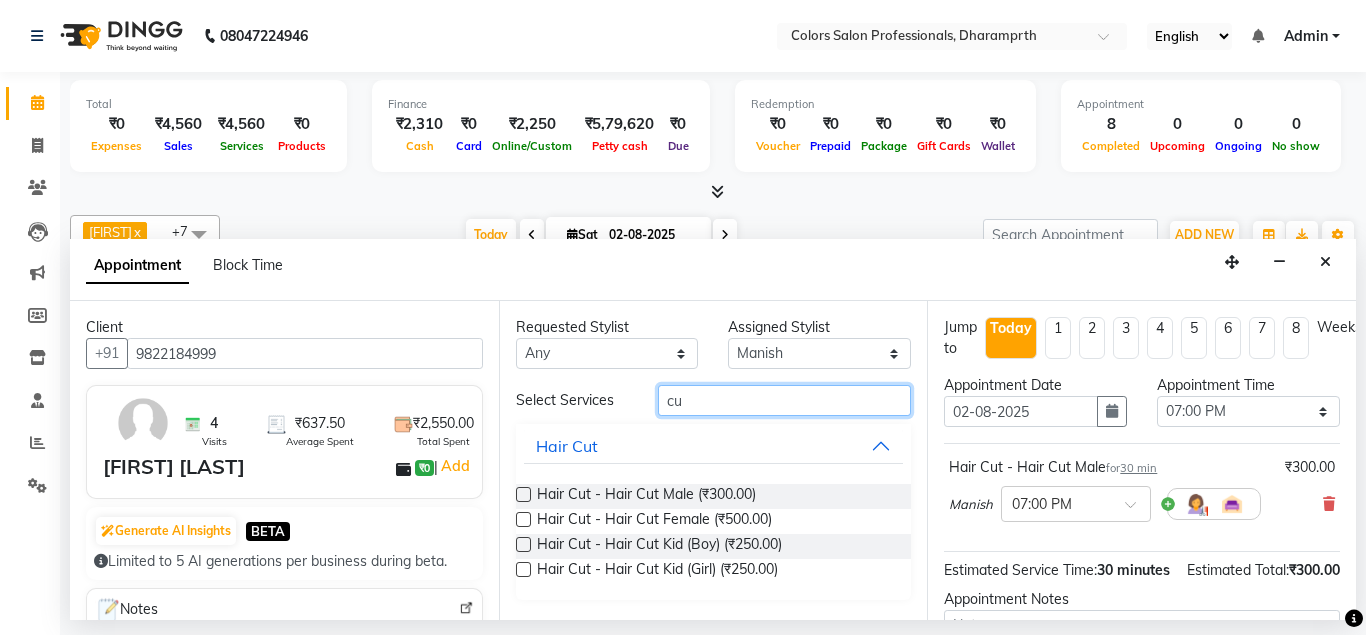 type on "c" 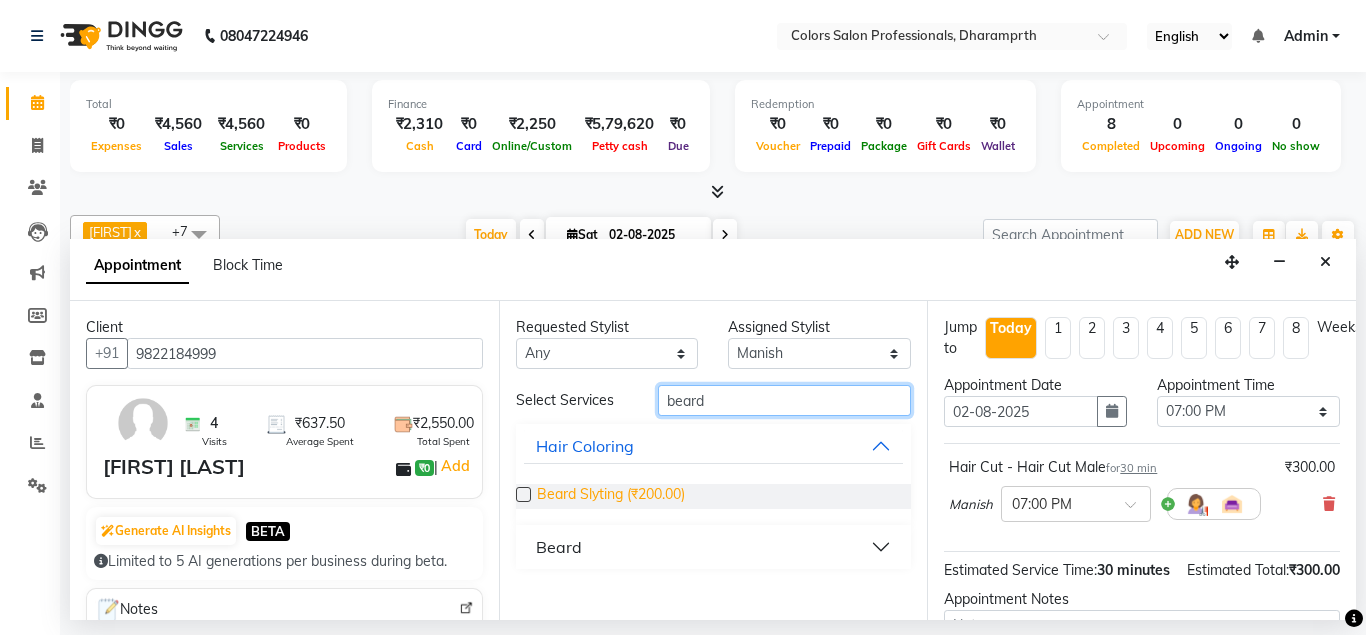type on "beard" 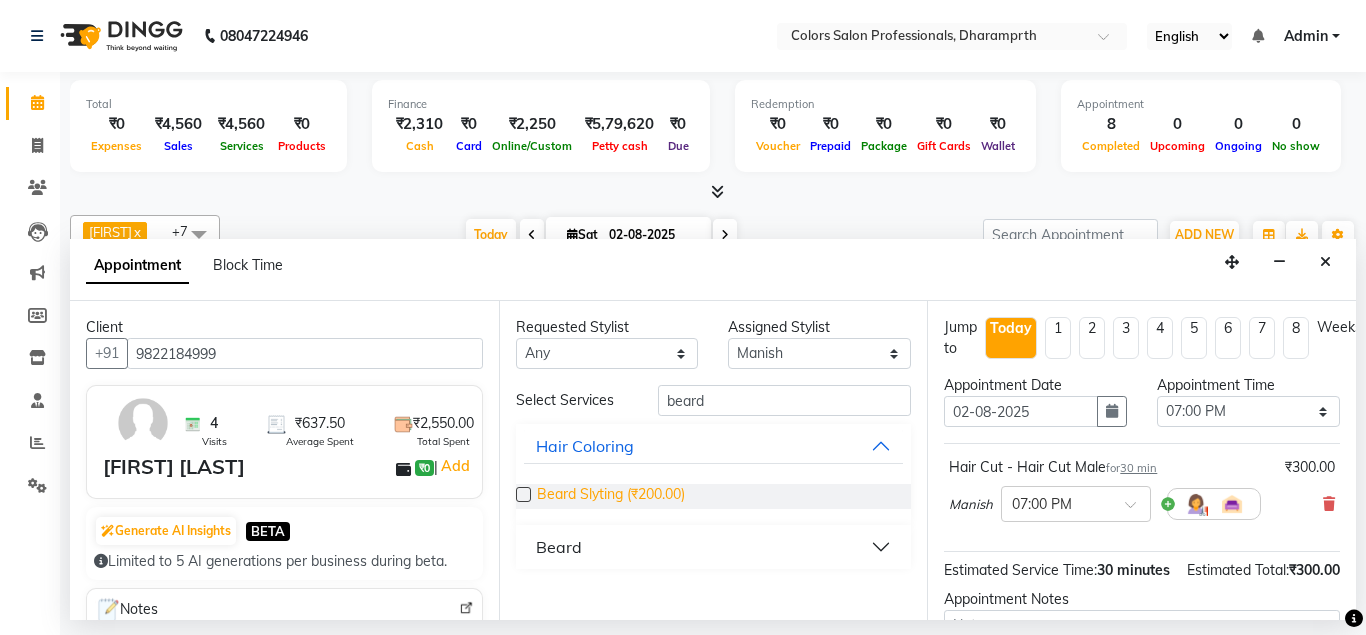 click on "Beard Slyting (₹200.00)" at bounding box center (611, 496) 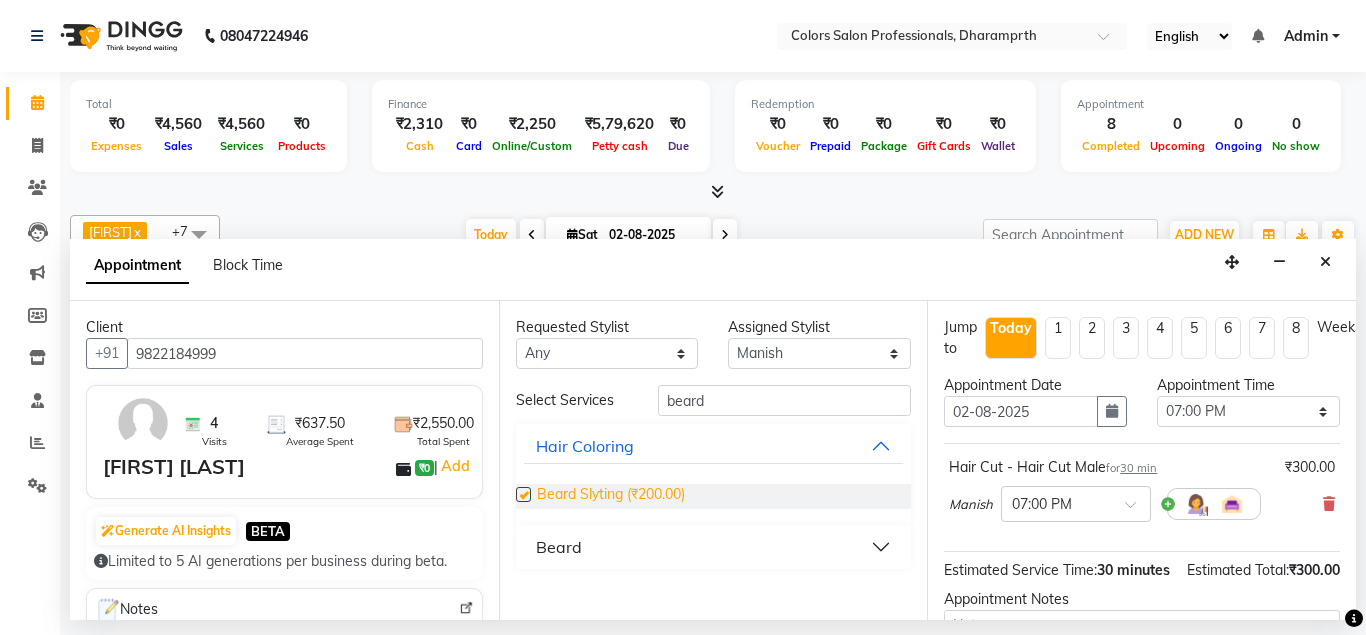 checkbox on "false" 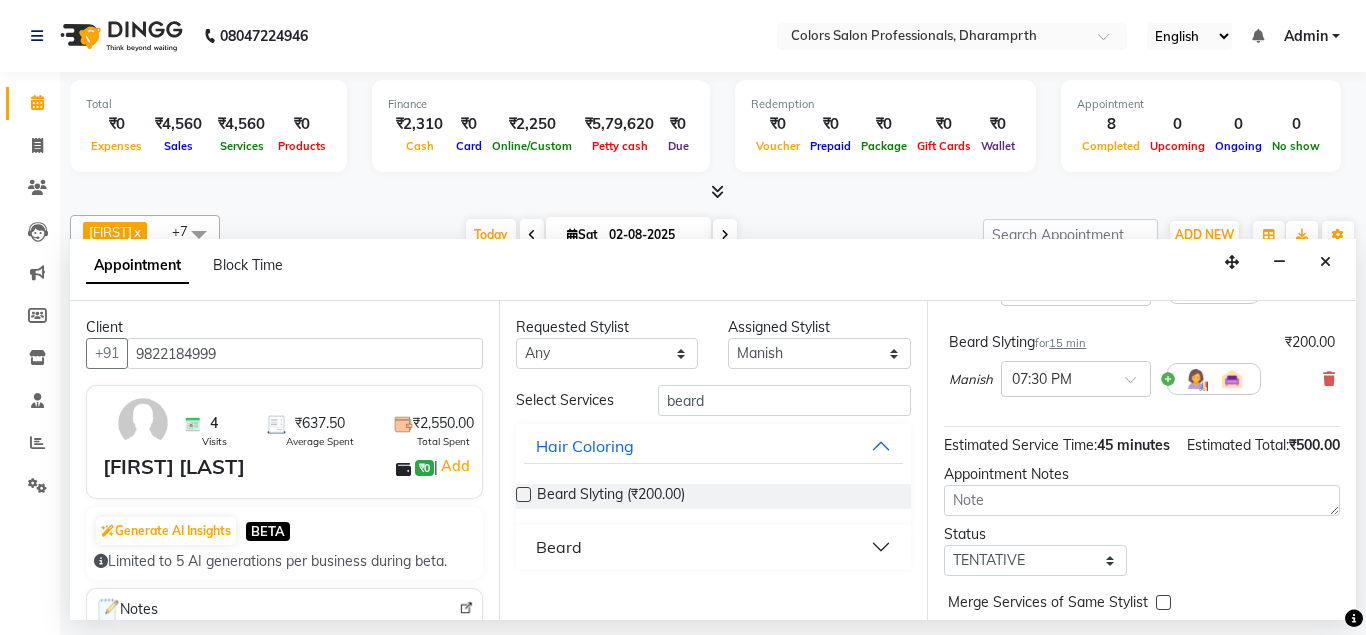 scroll, scrollTop: 298, scrollLeft: 0, axis: vertical 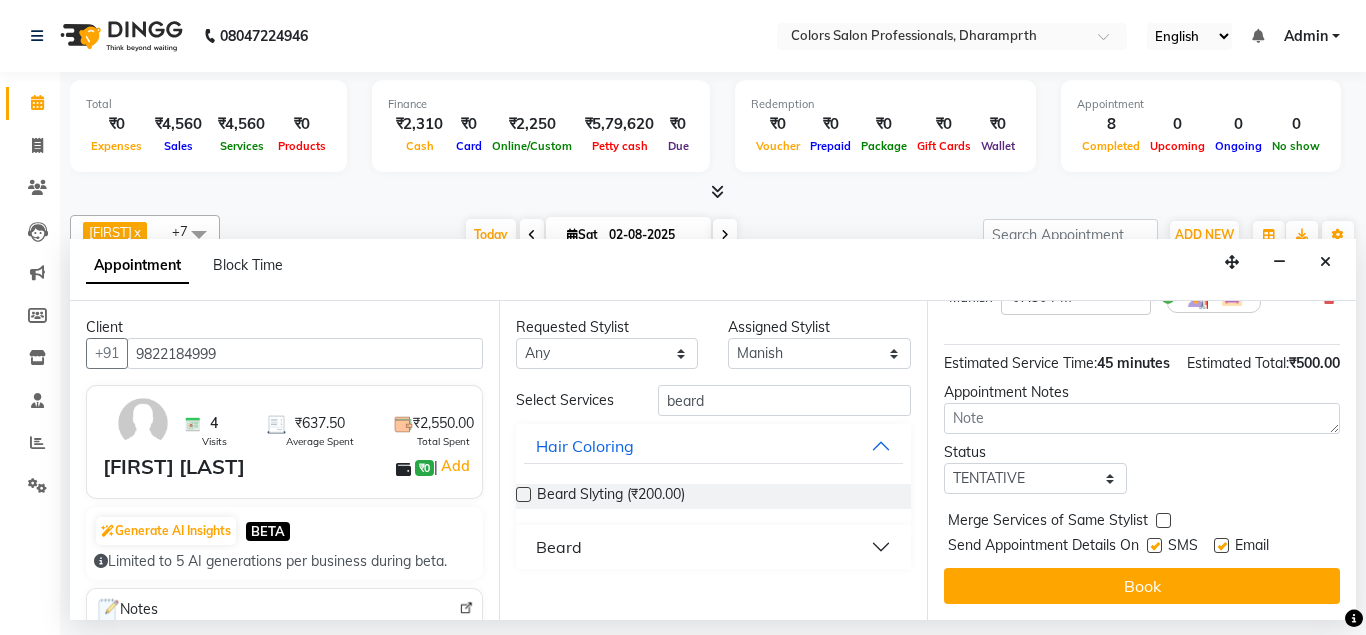 drag, startPoint x: 1134, startPoint y: 579, endPoint x: 1137, endPoint y: 565, distance: 14.3178215 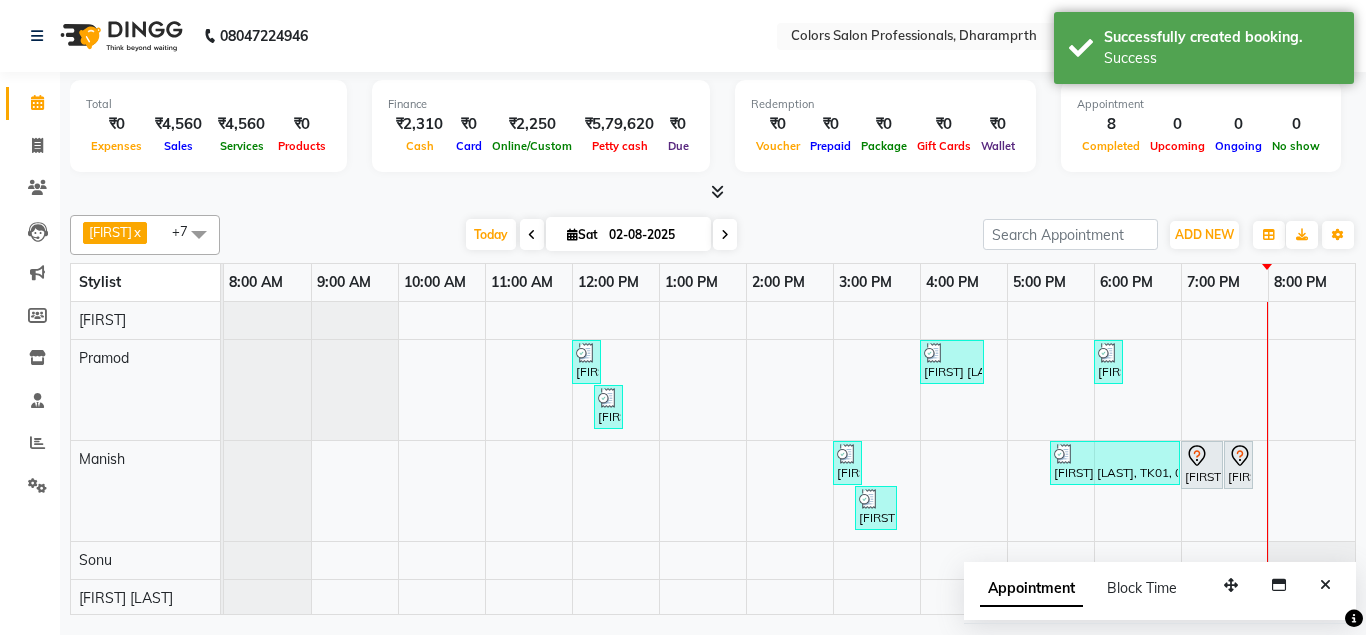 scroll, scrollTop: 42, scrollLeft: 0, axis: vertical 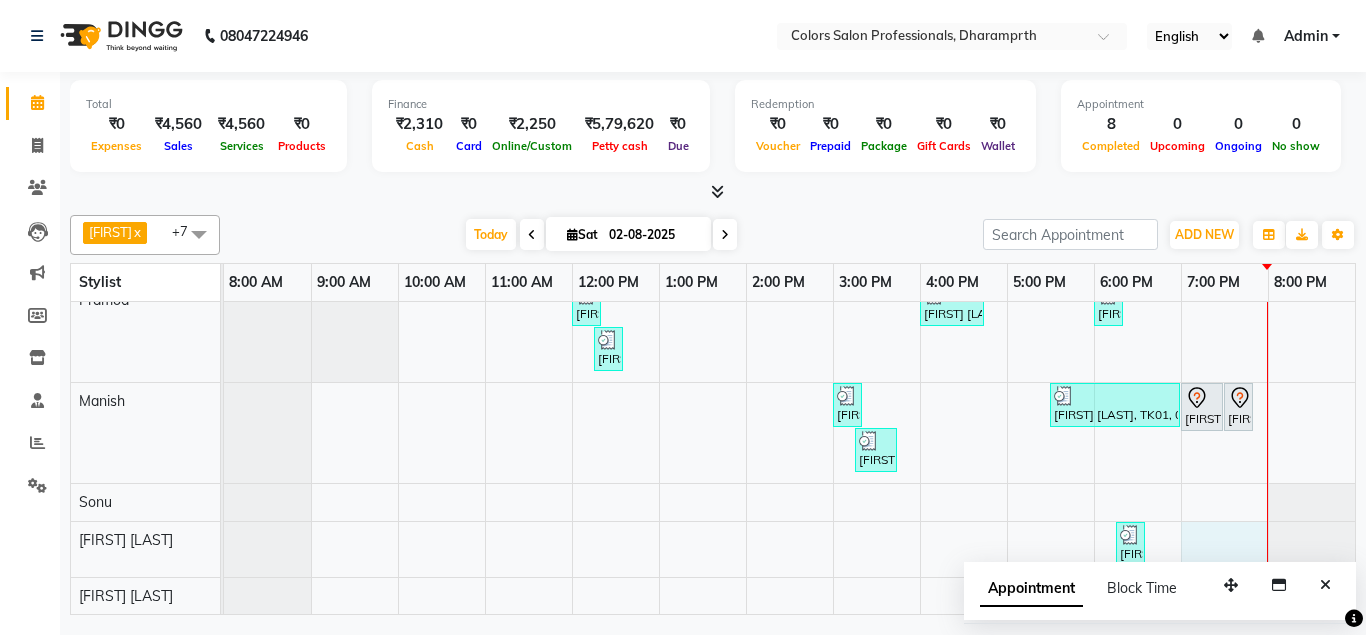 click on "[FIRST] [LAST], TK03, 12:00 PM-12:15 PM, Hair Wash + Styling male     [FIRST] [LAST], TK04, 04:00 PM-04:45 PM, Hair Coloring - Touch up female (majirel)     [FIRST] [LAST], TK05, 06:00 PM-06:15 PM, Facial Hair - Beard trim     [FIRST] [LAST], TK03, 12:15 PM-12:30 PM, Facial Hair - Beard trim     [FIRST] [LAST], TK02, 03:00 PM-03:15 PM, Beard Slyting     [FIRST]  [LAST], TK01, 05:30 PM-07:00 PM, Hair Coloring - Touch up female (INOVA),Clear gloss (Dia light) (₹1500)             [FIRST] [LAST], TK06, 07:00 PM-07:30 PM, Hair Cut - Hair Cut Male             [FIRST] [LAST], TK06, 07:30 PM-07:45 PM, Beard Slyting     [FIRST] [LAST], TK02, 03:15 PM-03:45 PM, Beard color     [FIRST]  [LAST], TK01, 06:15 PM-06:20 PM, Eyebrows(threading) (₹70),Upperlip(threading) (₹30)" at bounding box center (789, 429) 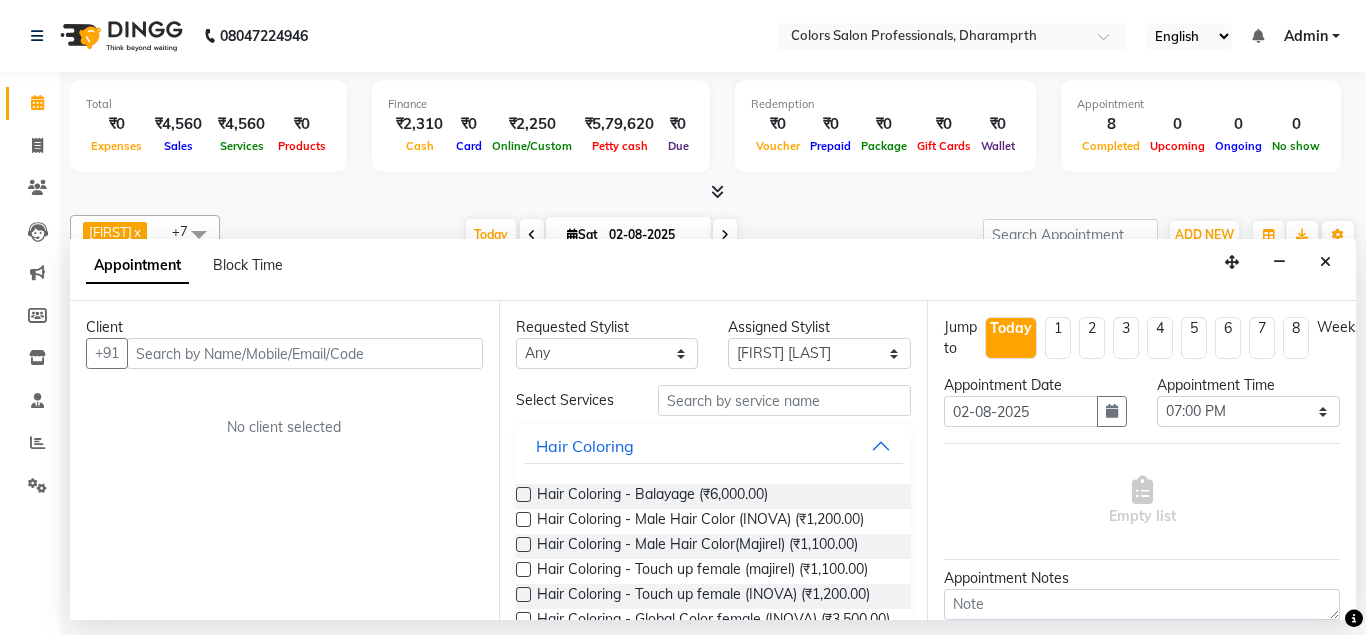 click at bounding box center [305, 353] 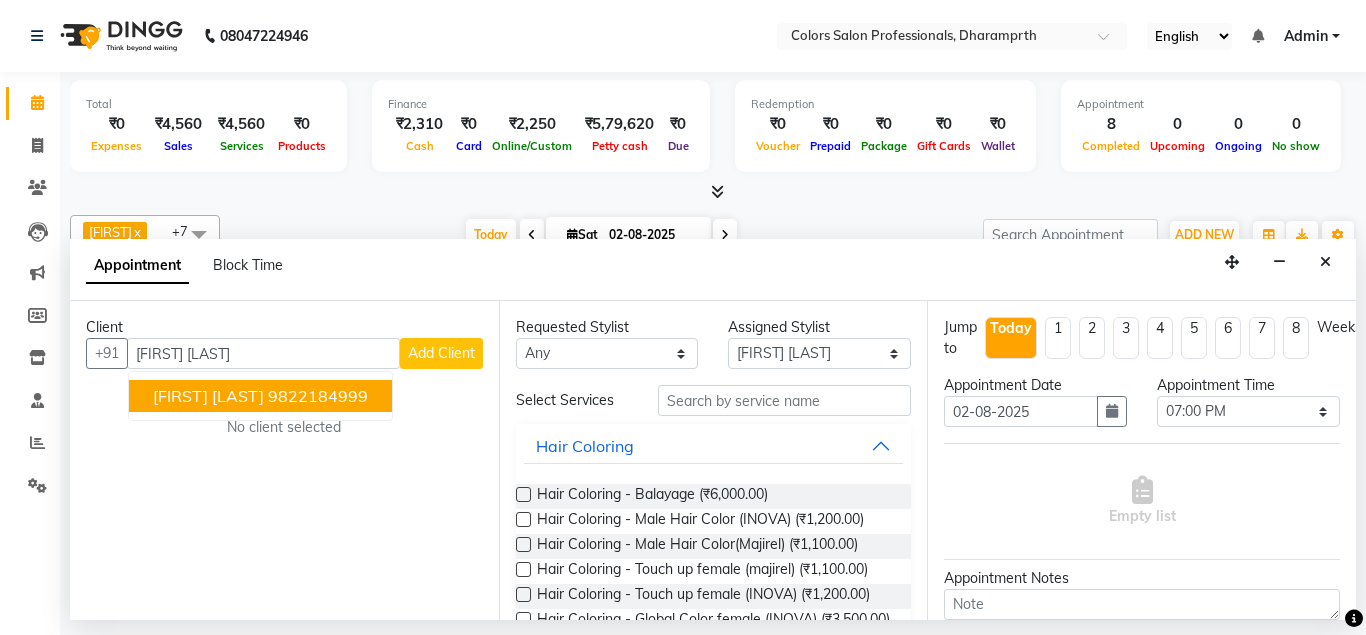click on "[FIRST] [LAST]" at bounding box center [208, 396] 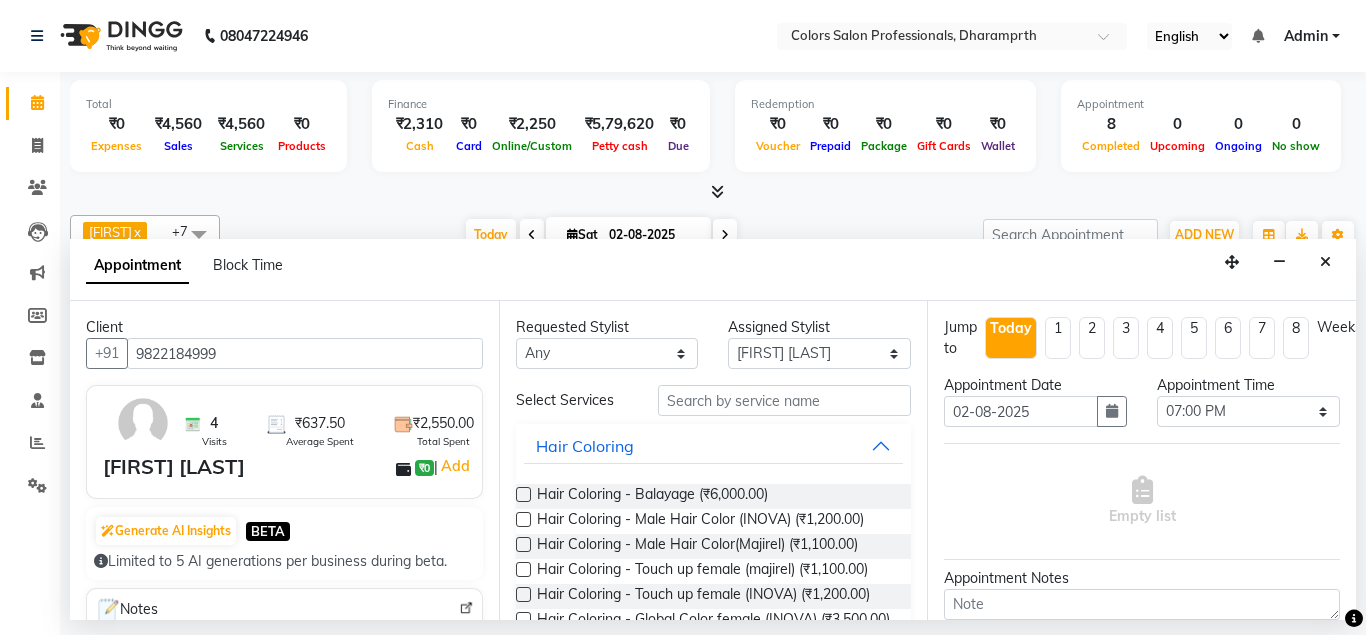 type on "9822184999" 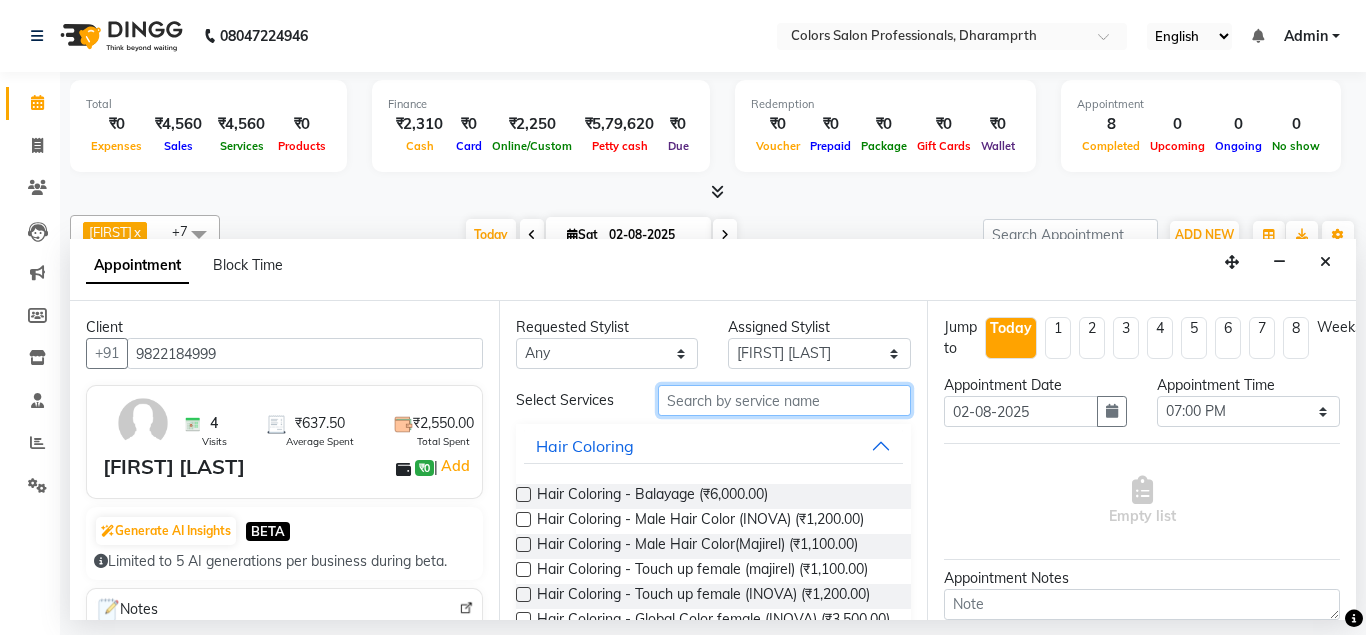 click at bounding box center (785, 400) 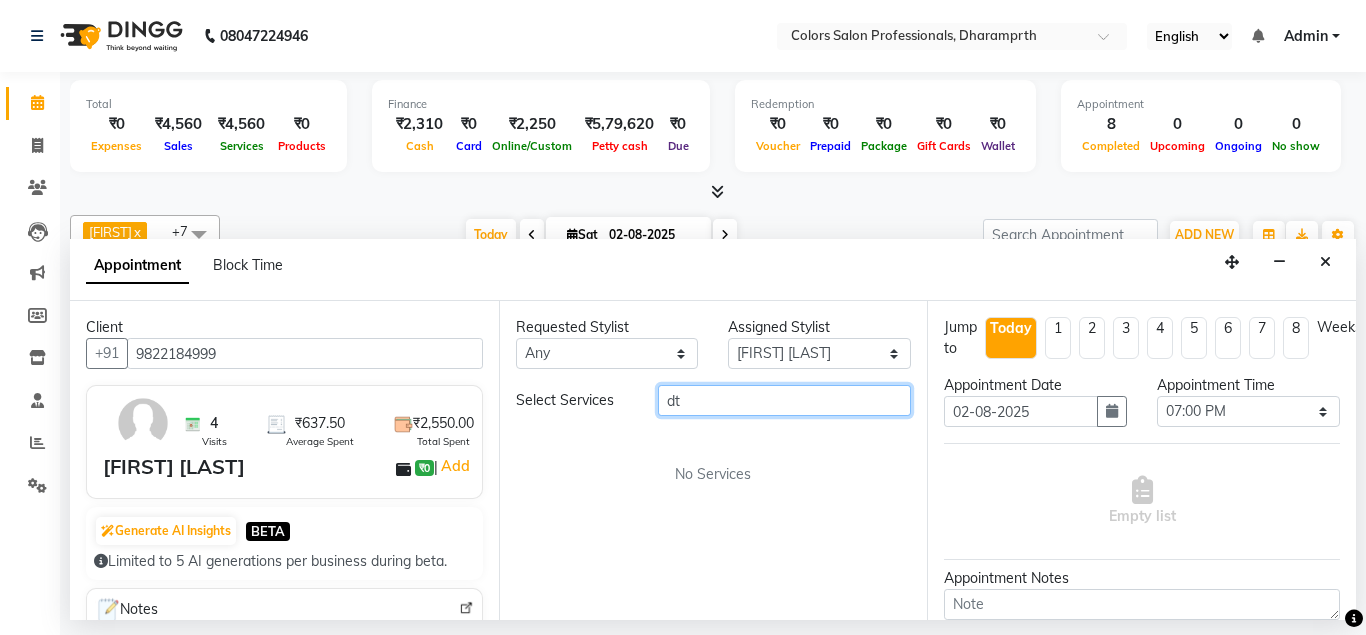 type on "d" 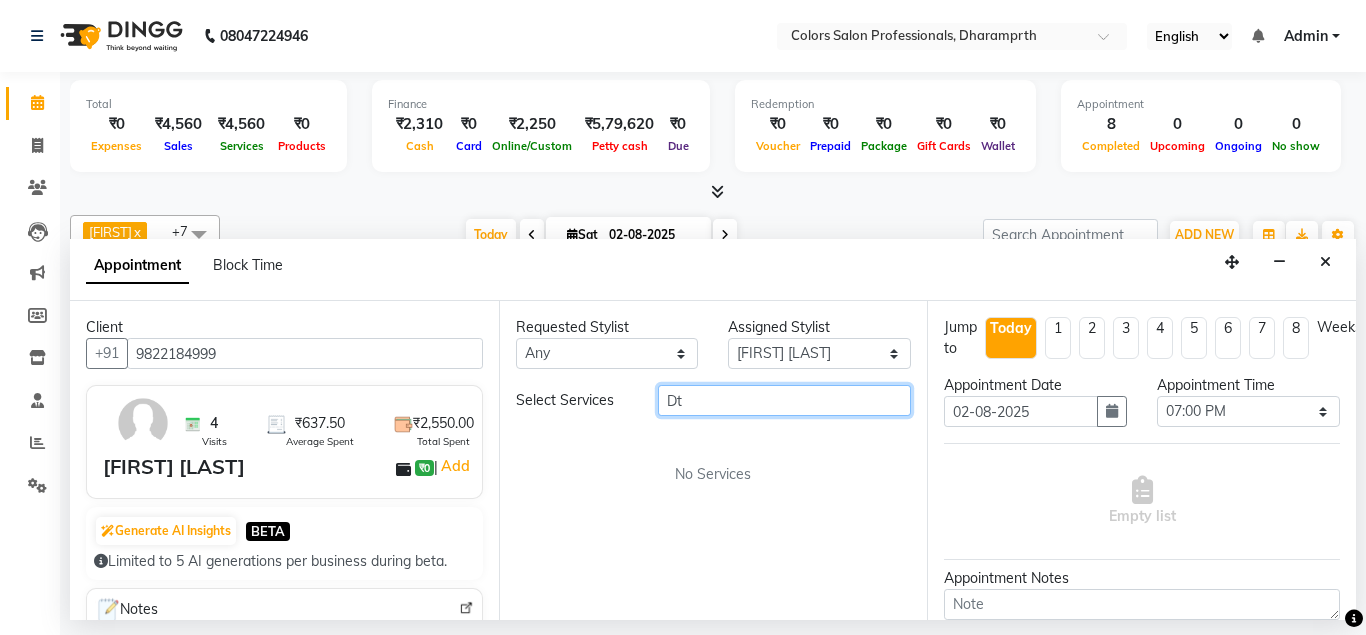 type on "D" 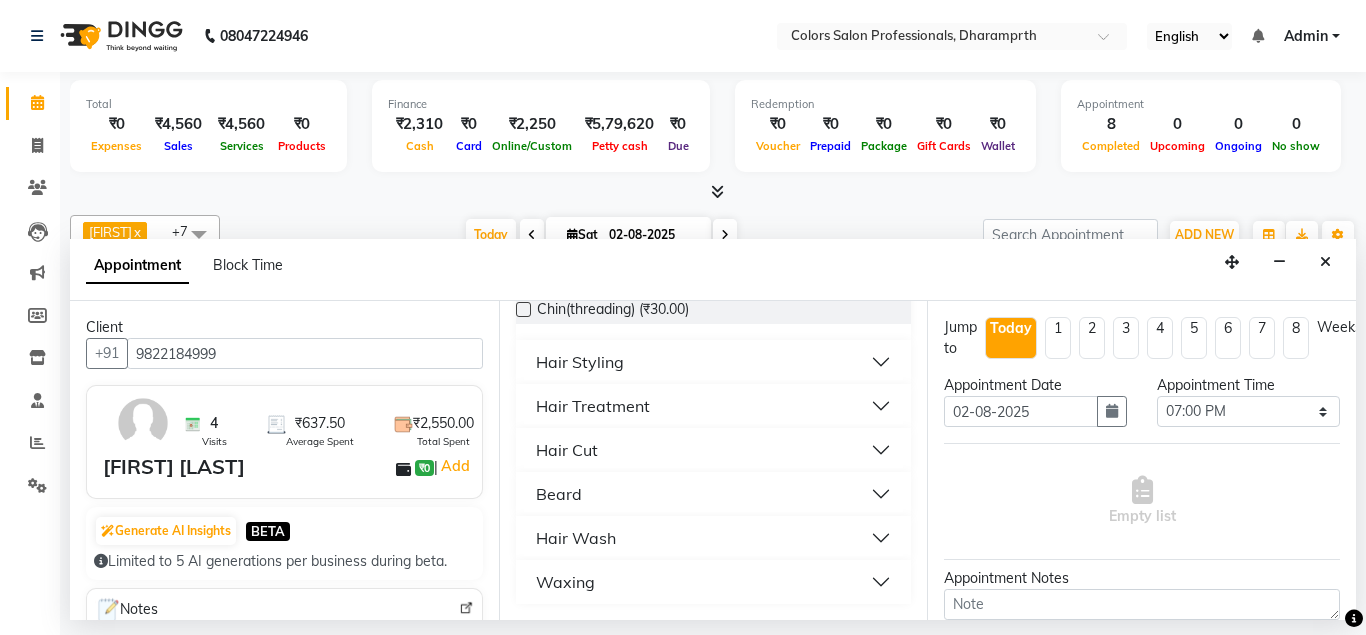 scroll, scrollTop: 0, scrollLeft: 0, axis: both 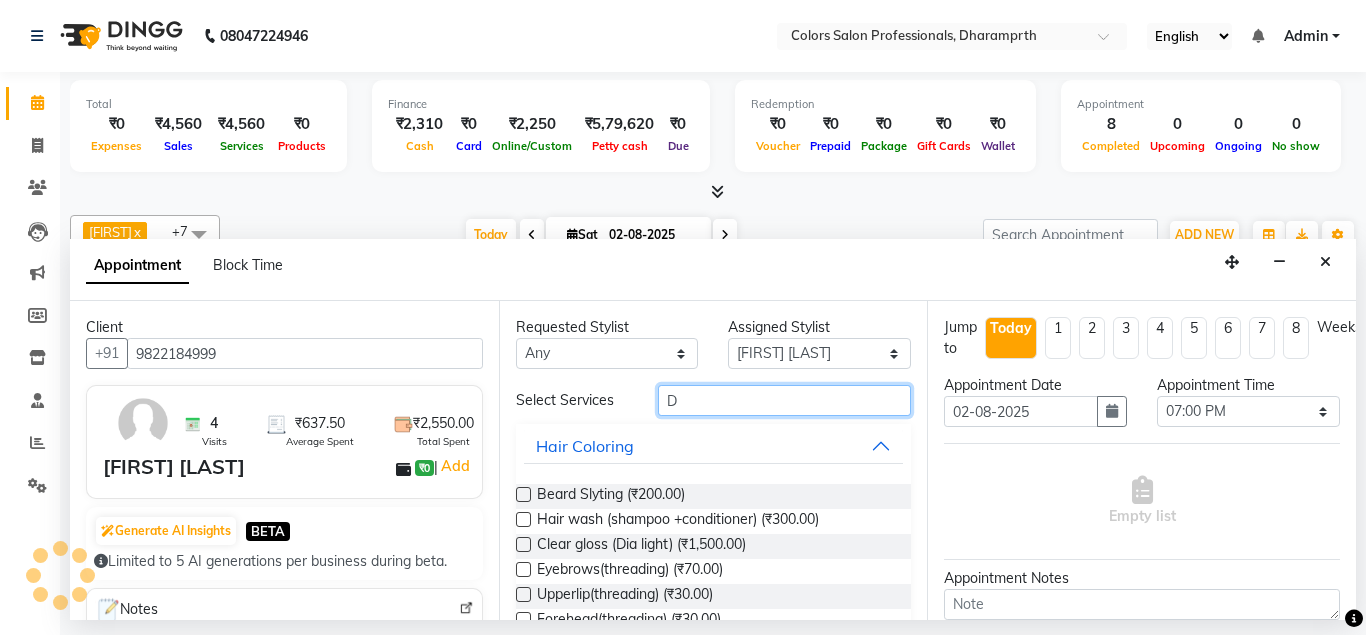 click on "D" at bounding box center (785, 400) 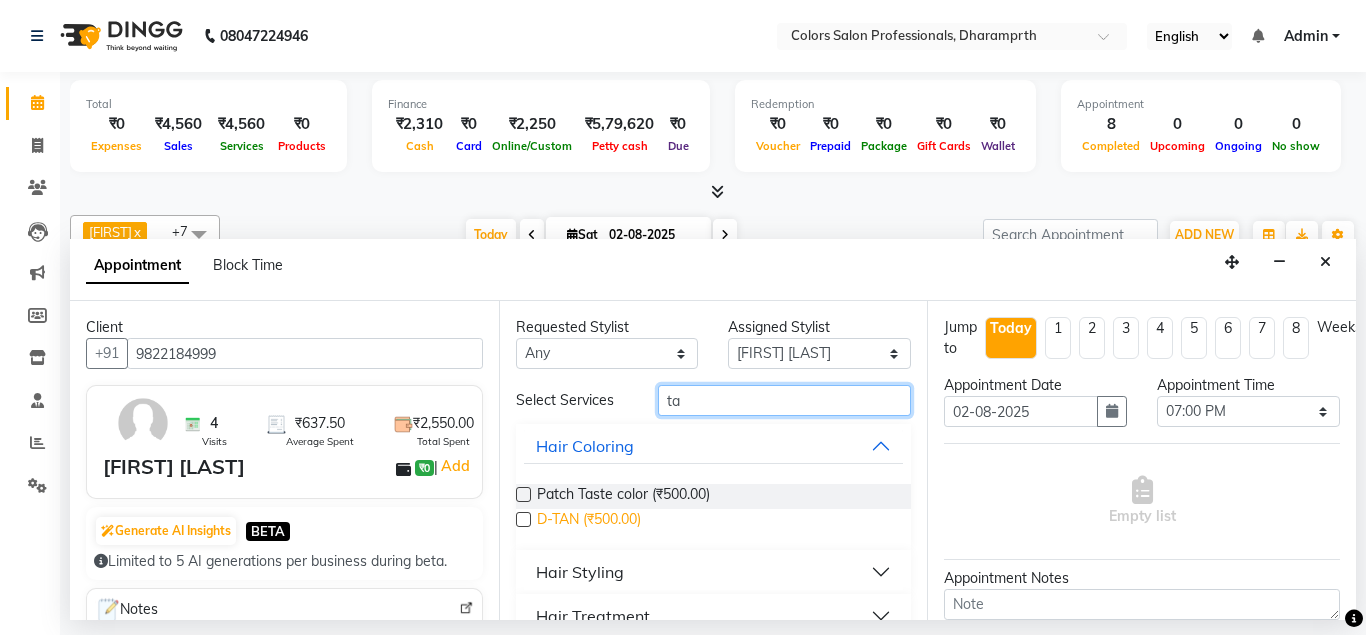 type on "ta" 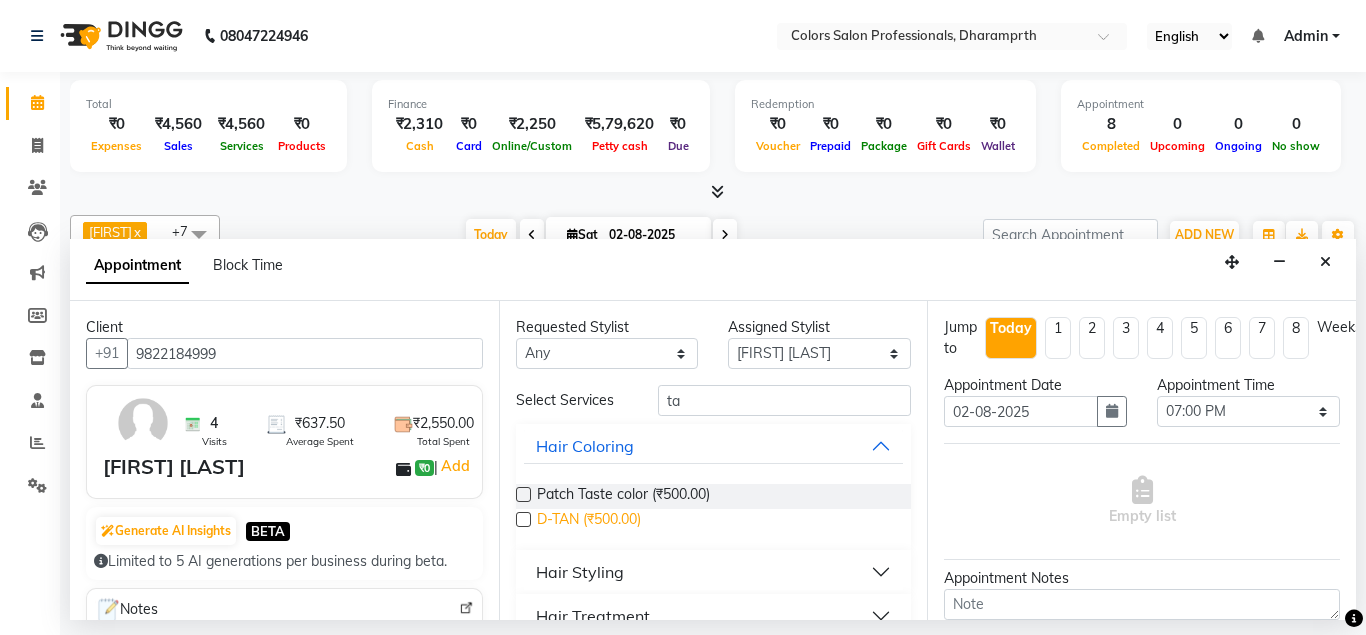 click on "D-TAN (₹500.00)" at bounding box center [589, 521] 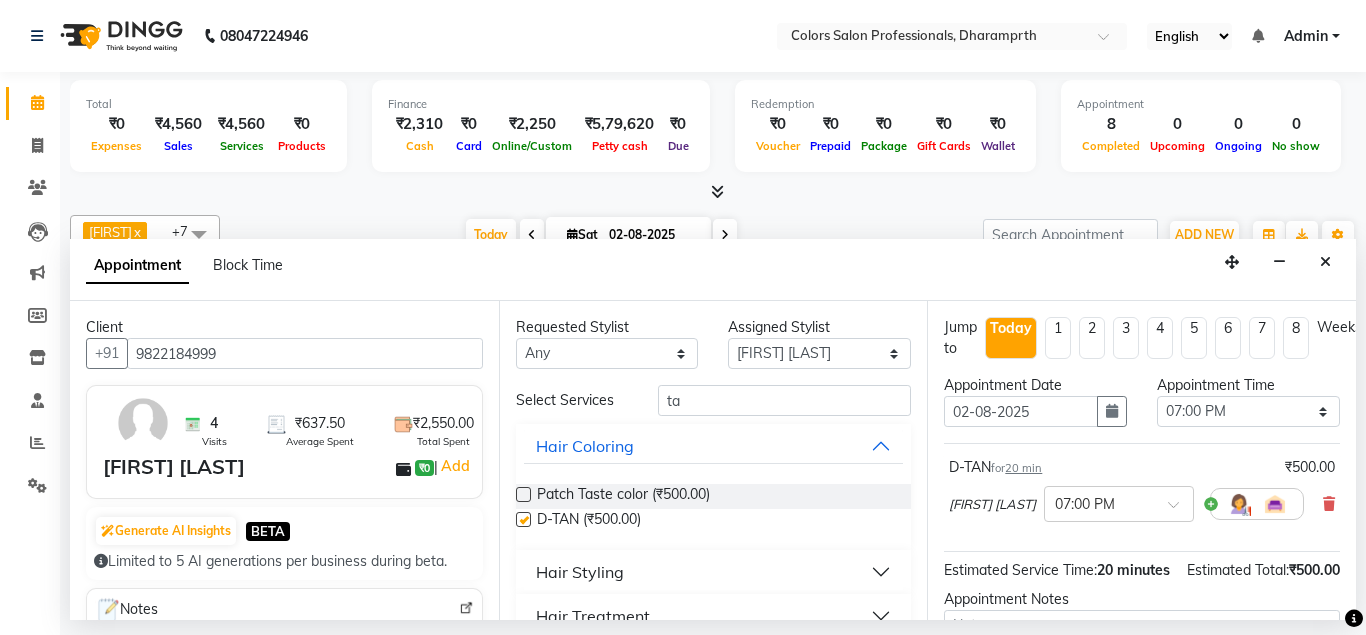 checkbox on "false" 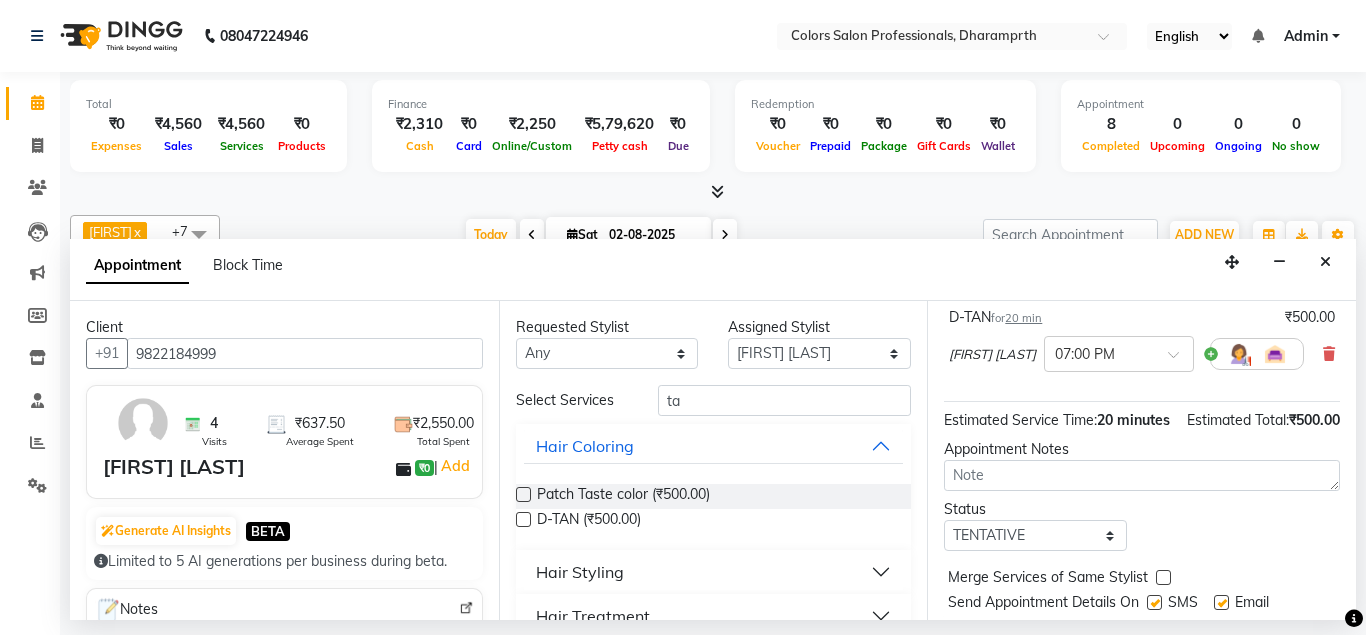 scroll, scrollTop: 207, scrollLeft: 0, axis: vertical 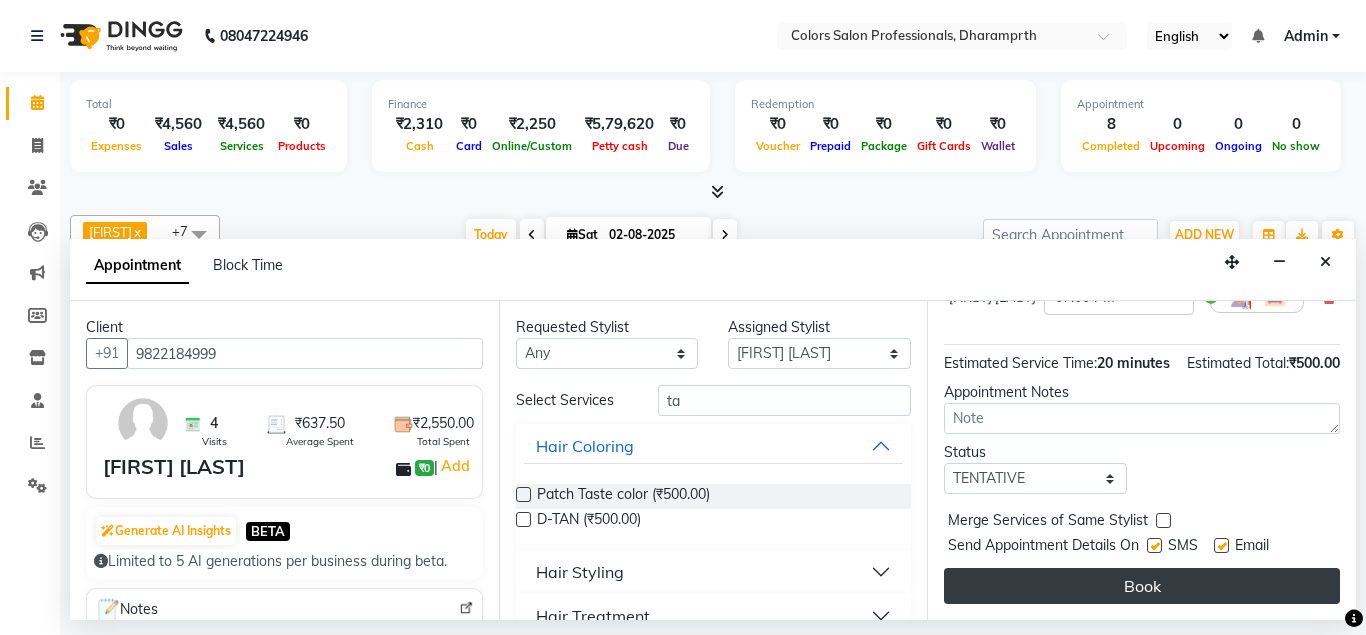 click on "Book" at bounding box center [1142, 586] 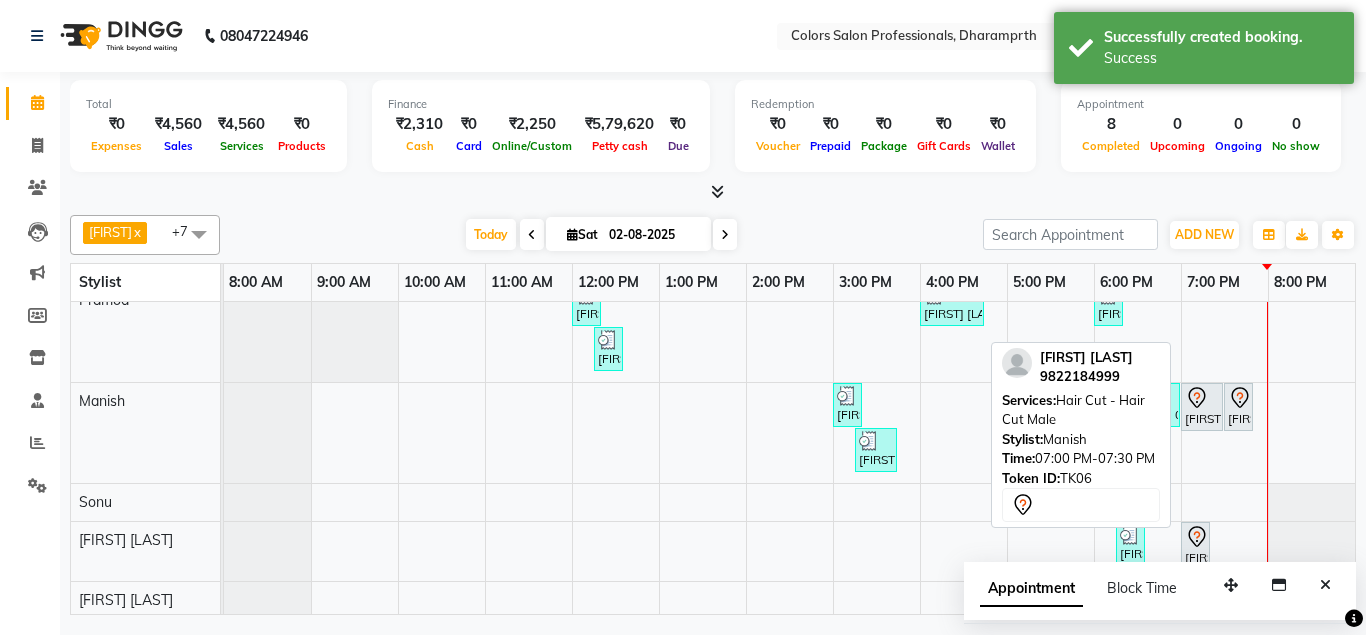 click at bounding box center (1222, 407) 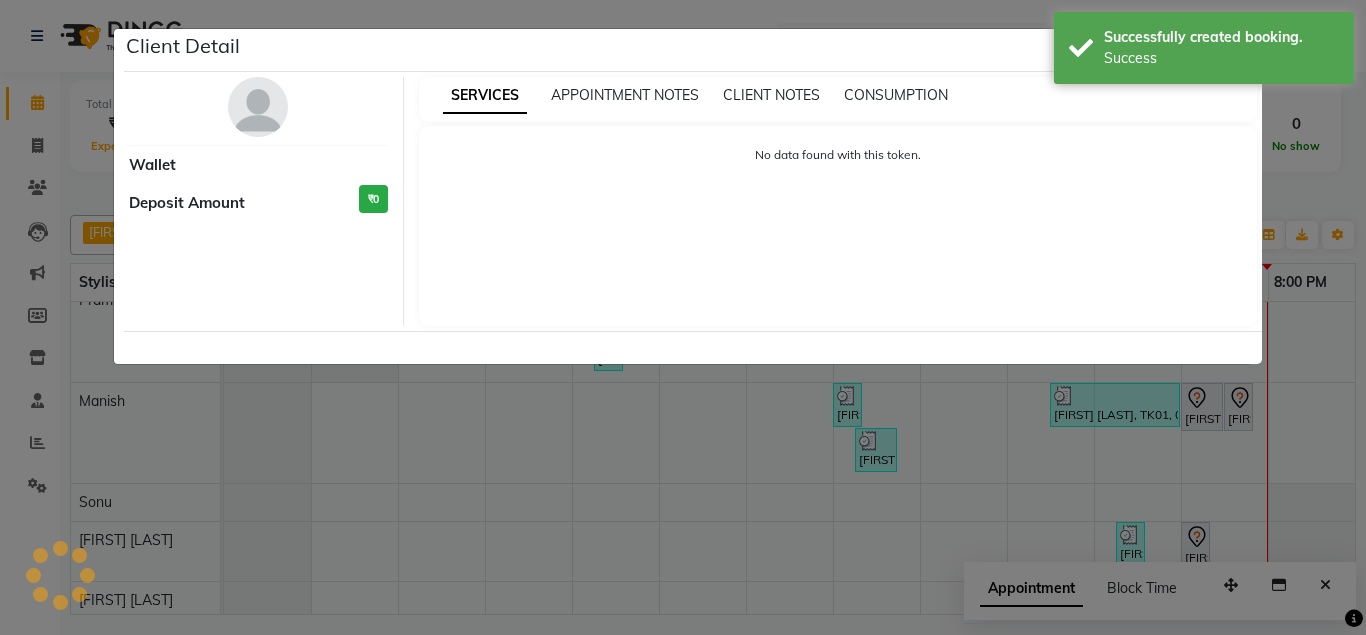 select on "7" 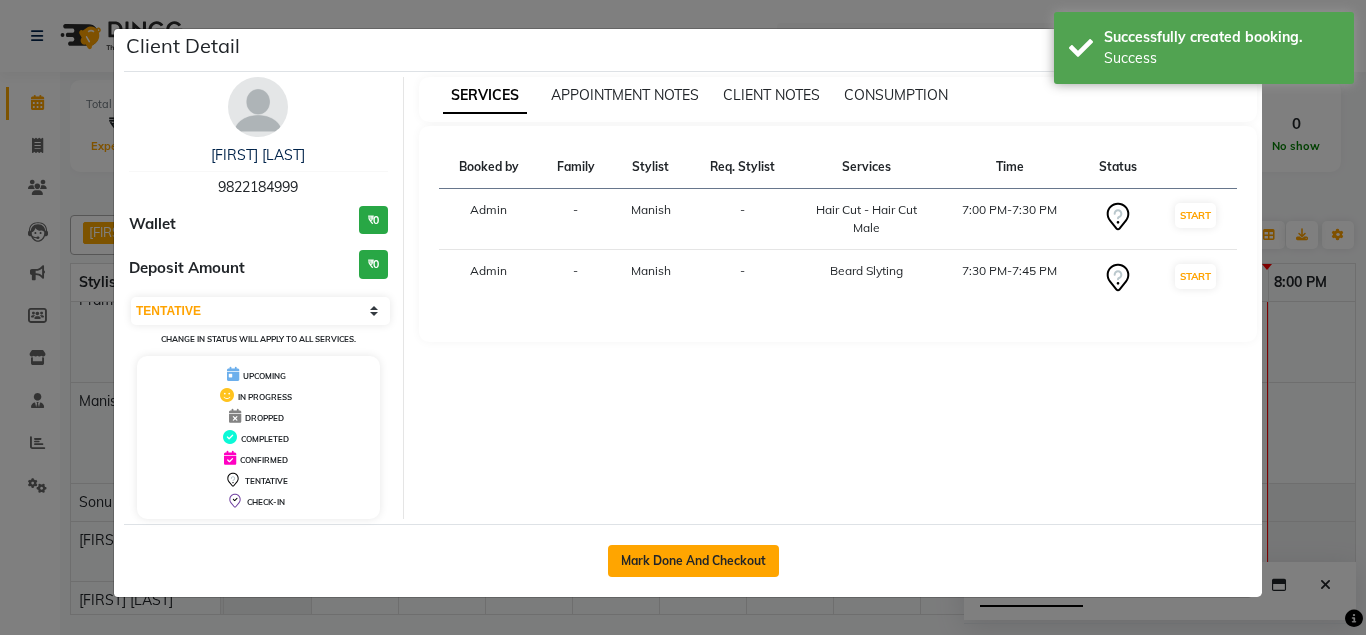 click on "Mark Done And Checkout" 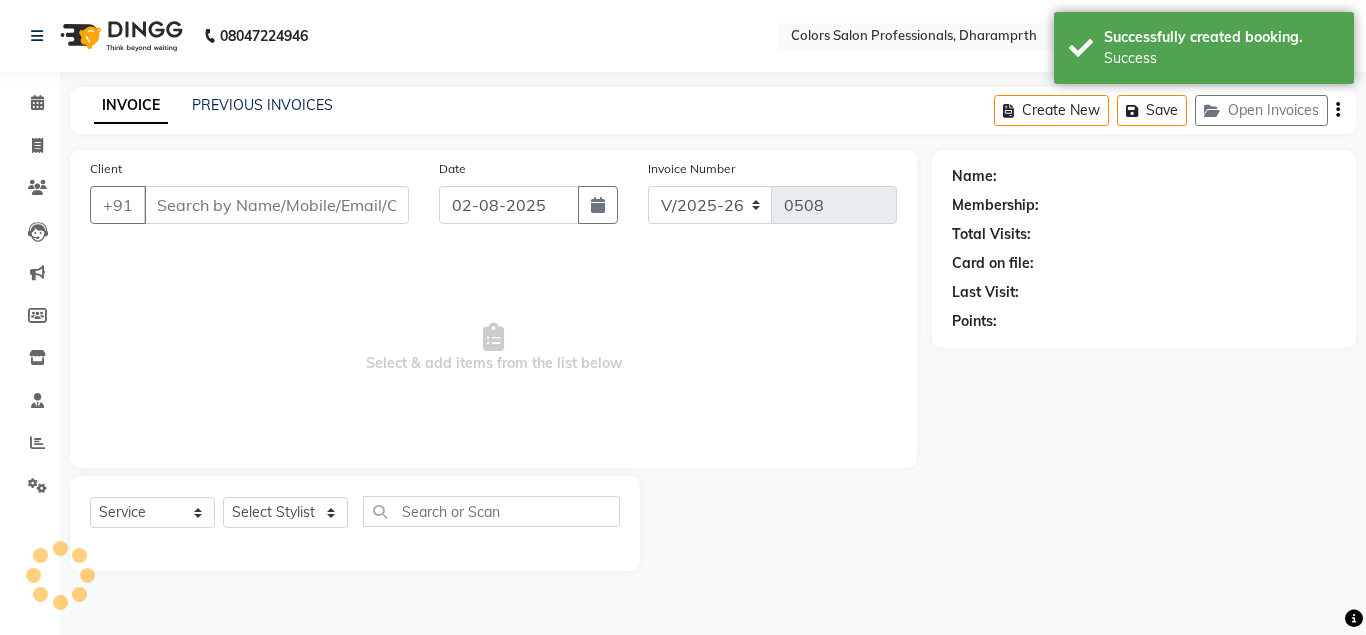 type on "9822184999" 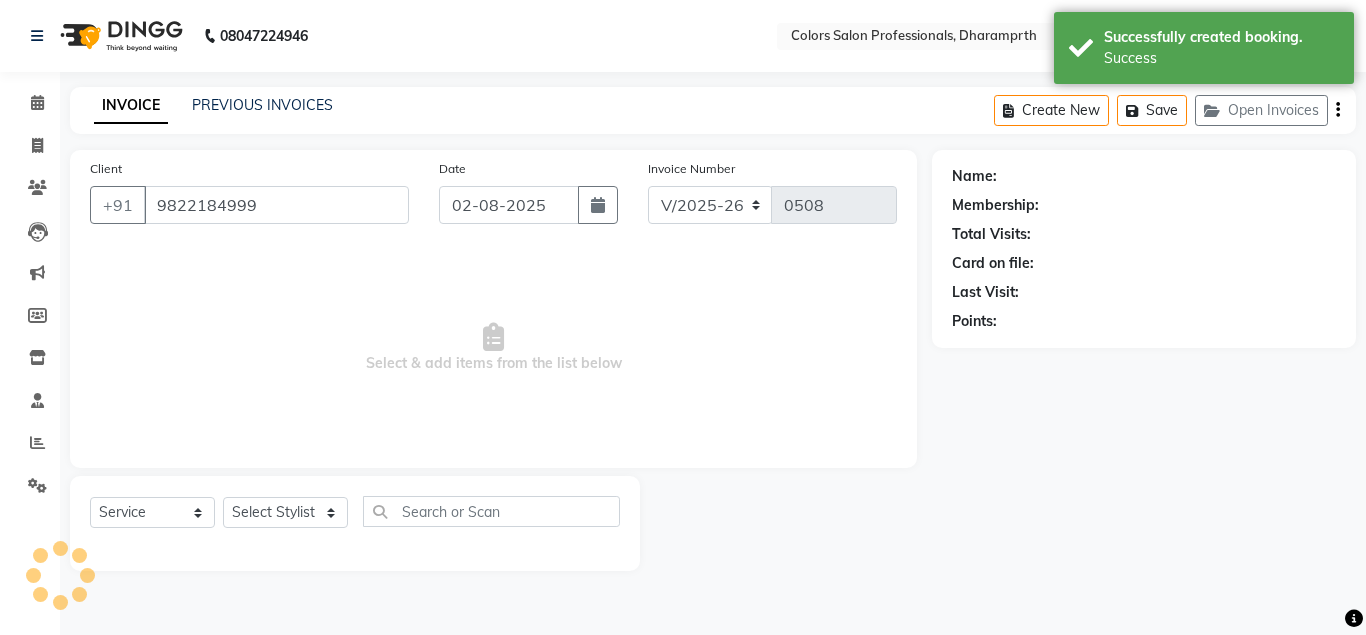 select on "60230" 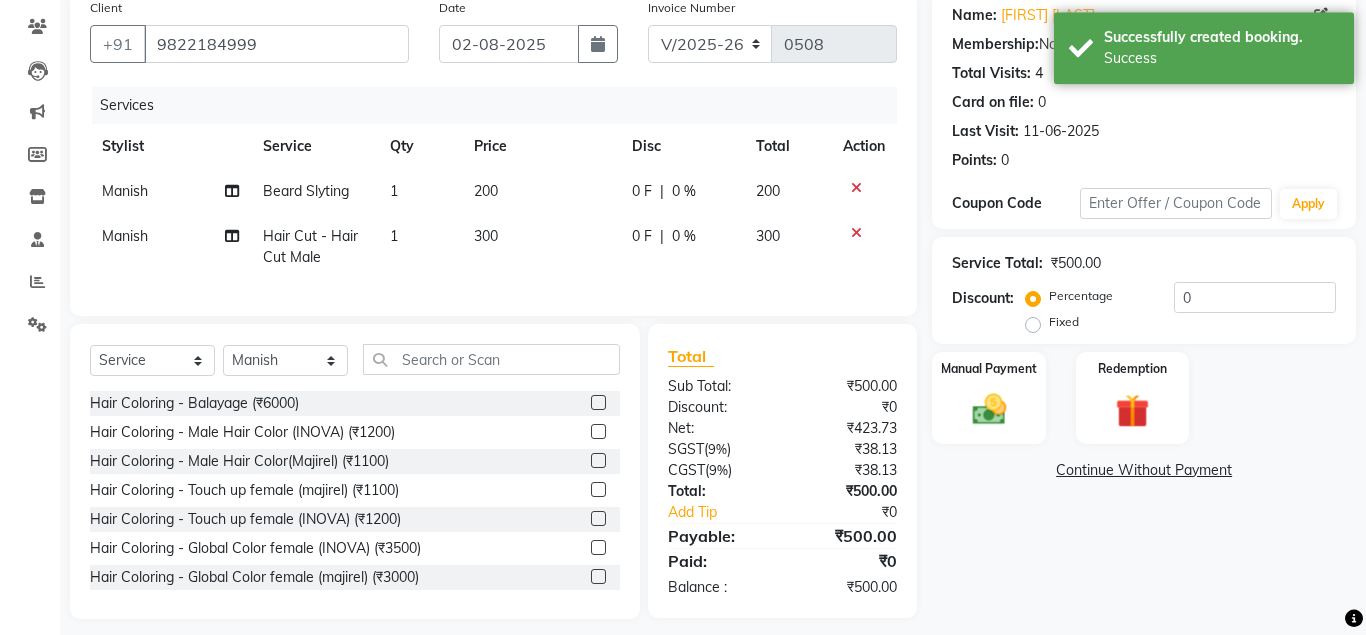 scroll, scrollTop: 175, scrollLeft: 0, axis: vertical 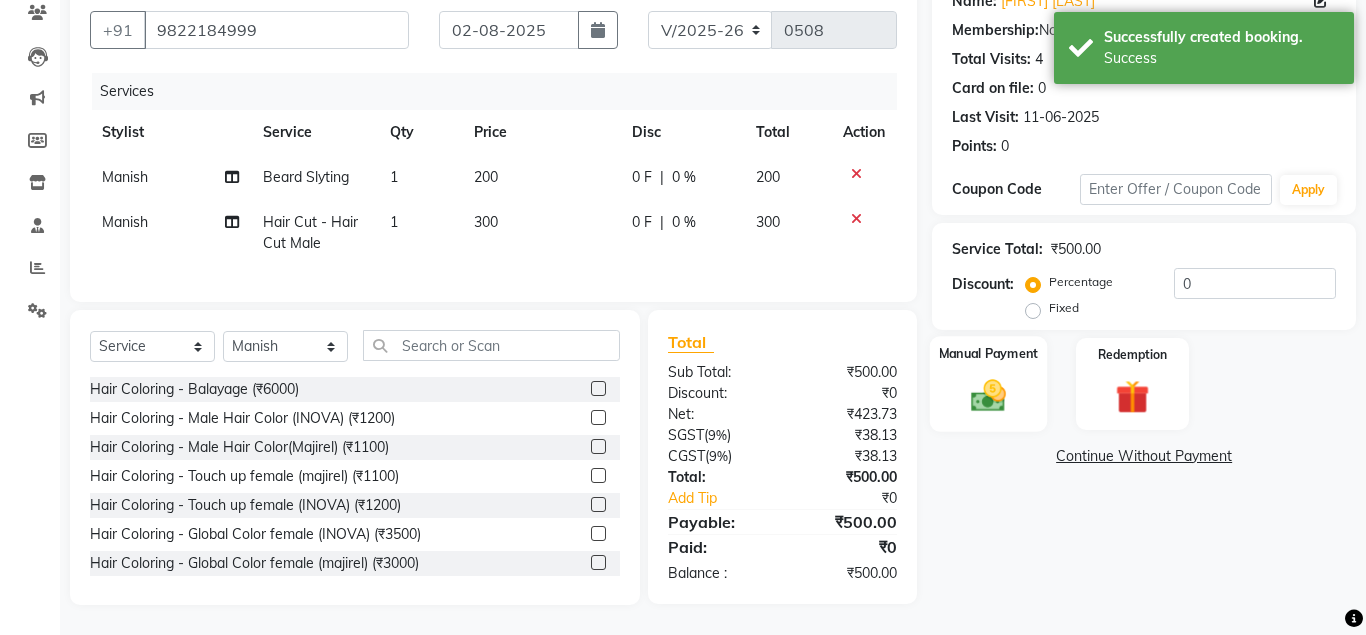 click on "Manual Payment" 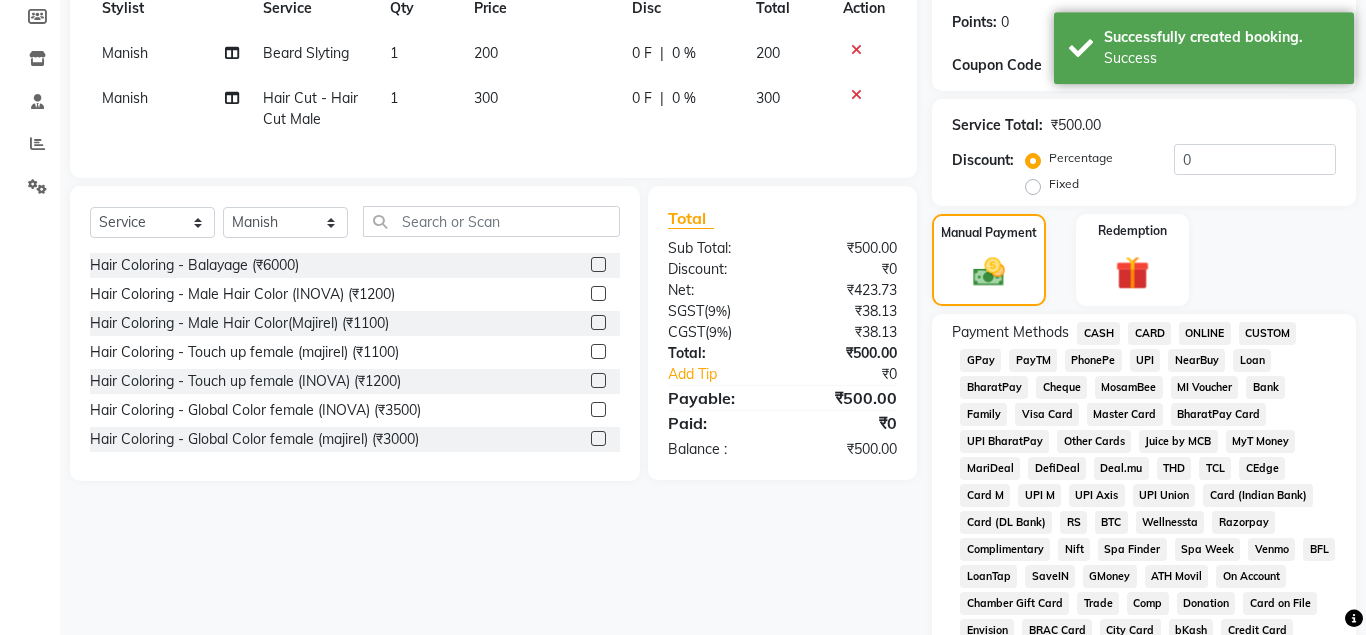 scroll, scrollTop: 481, scrollLeft: 0, axis: vertical 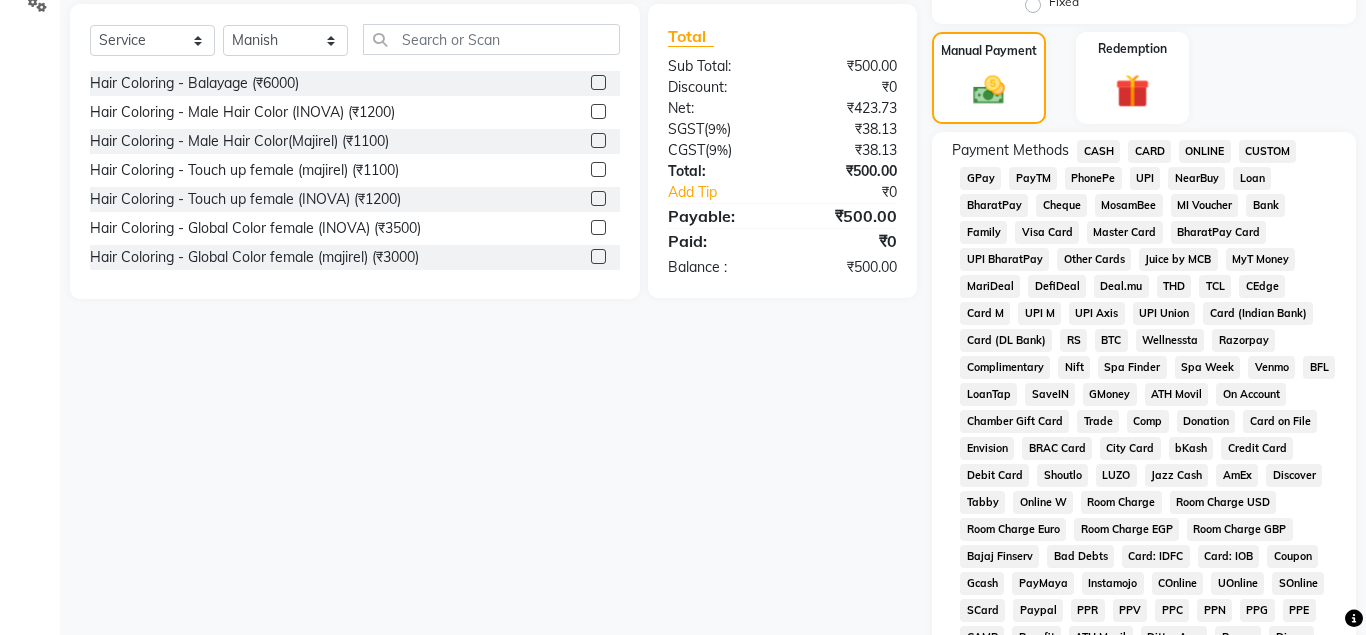 click on "ONLINE" 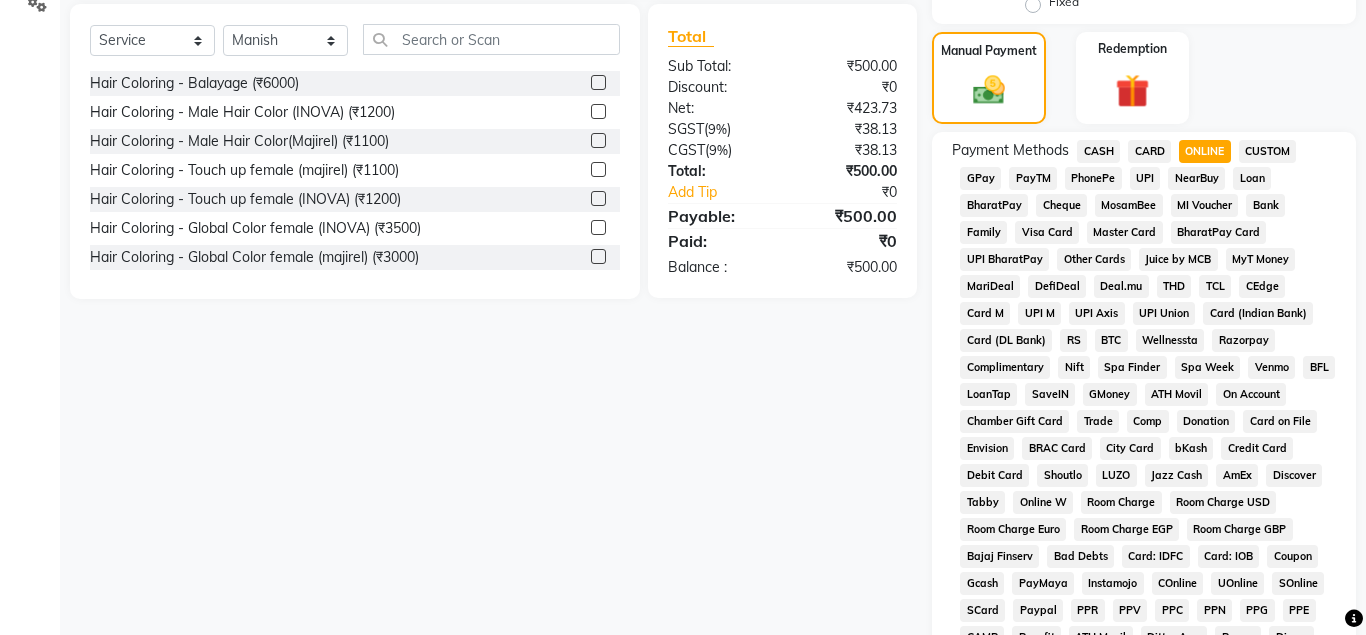 scroll, scrollTop: 867, scrollLeft: 0, axis: vertical 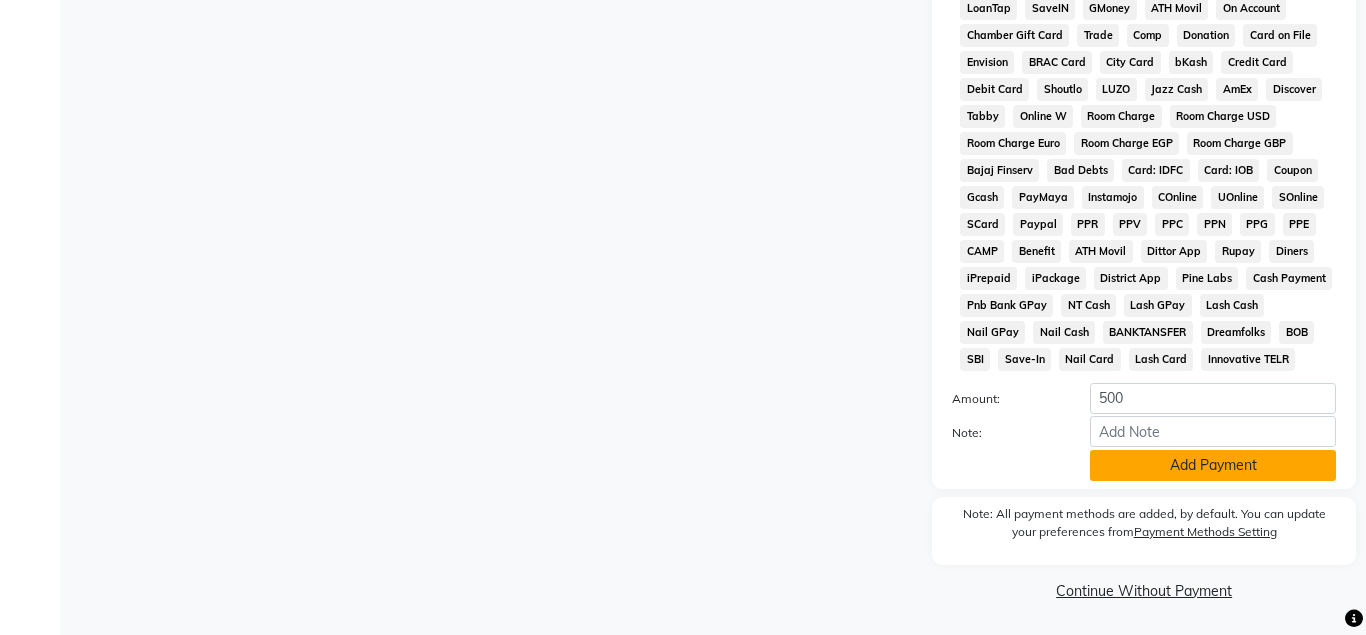 drag, startPoint x: 1204, startPoint y: 458, endPoint x: 1215, endPoint y: 454, distance: 11.7046995 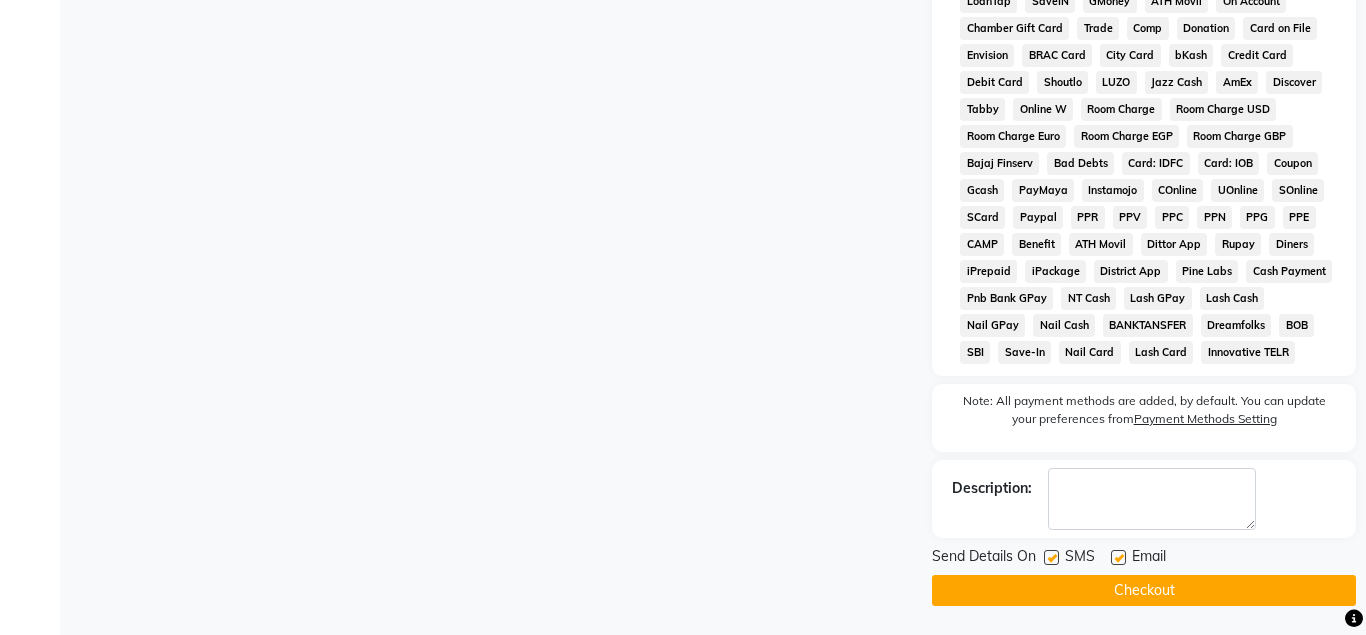 scroll, scrollTop: 875, scrollLeft: 0, axis: vertical 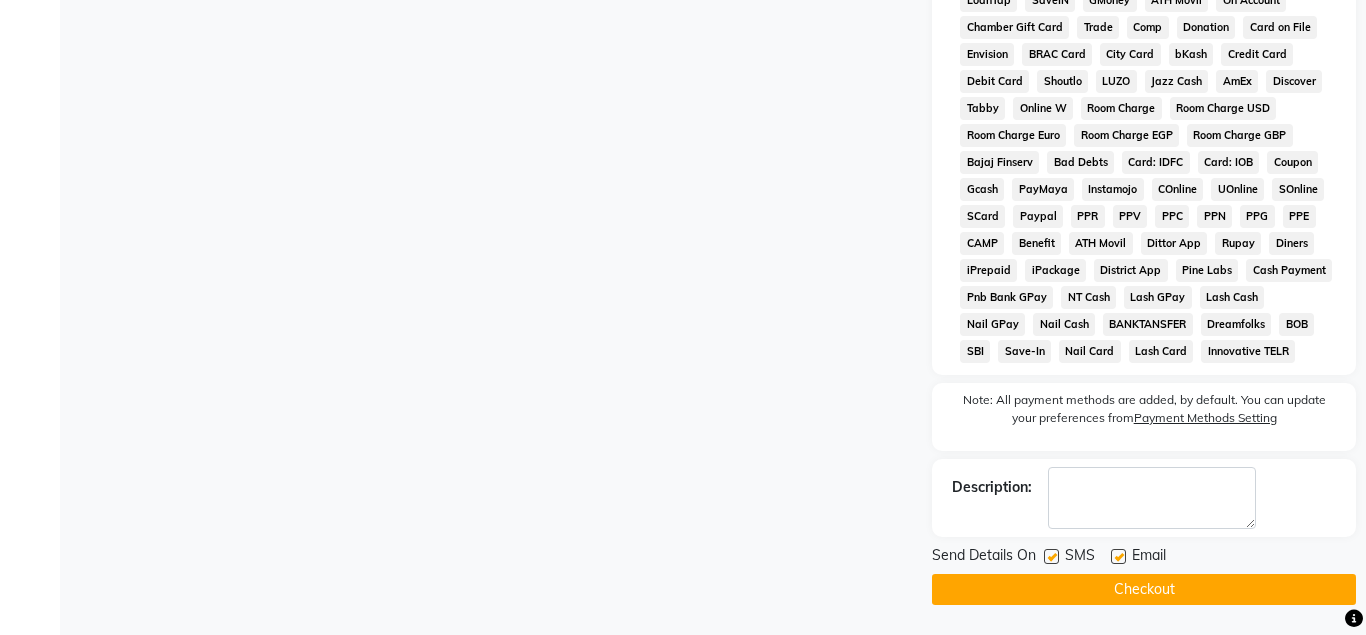 click on "Checkout" 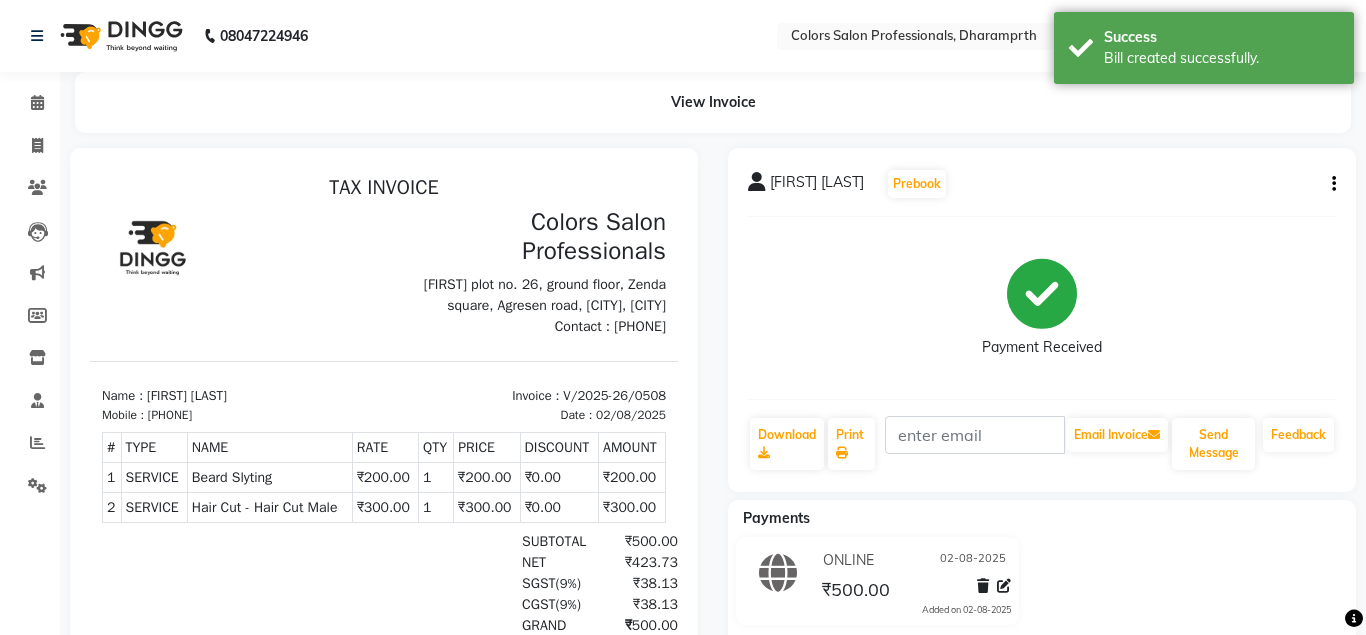scroll, scrollTop: 0, scrollLeft: 0, axis: both 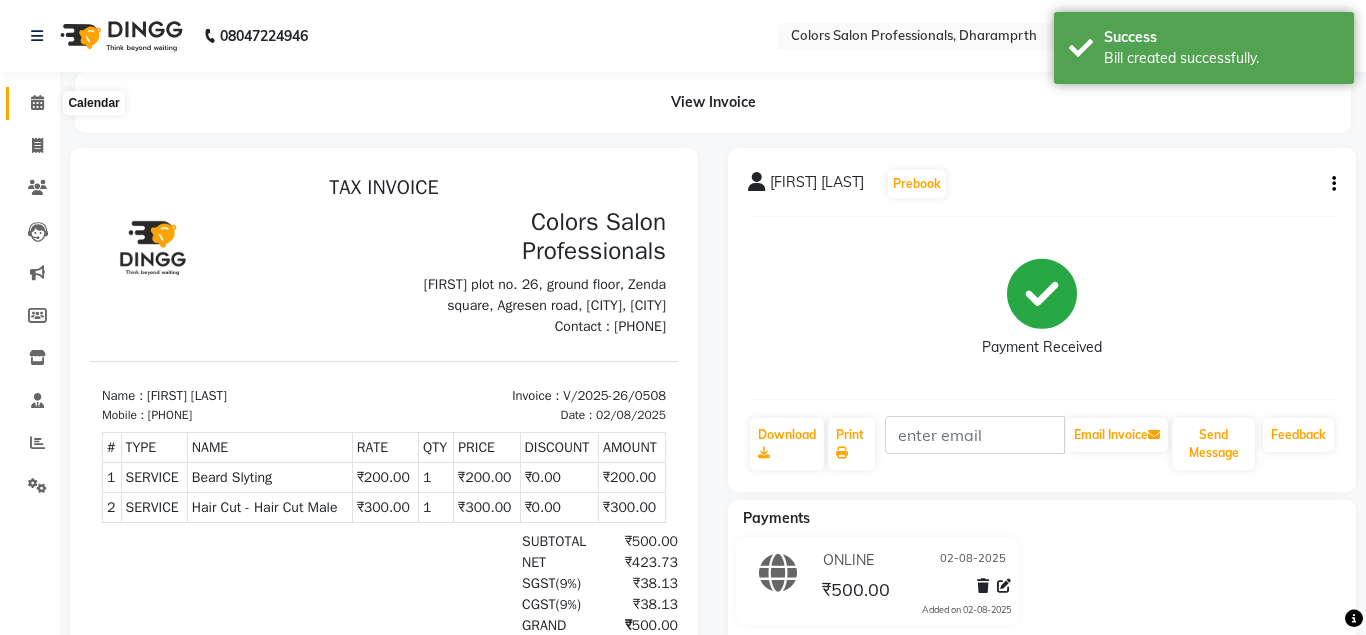 click 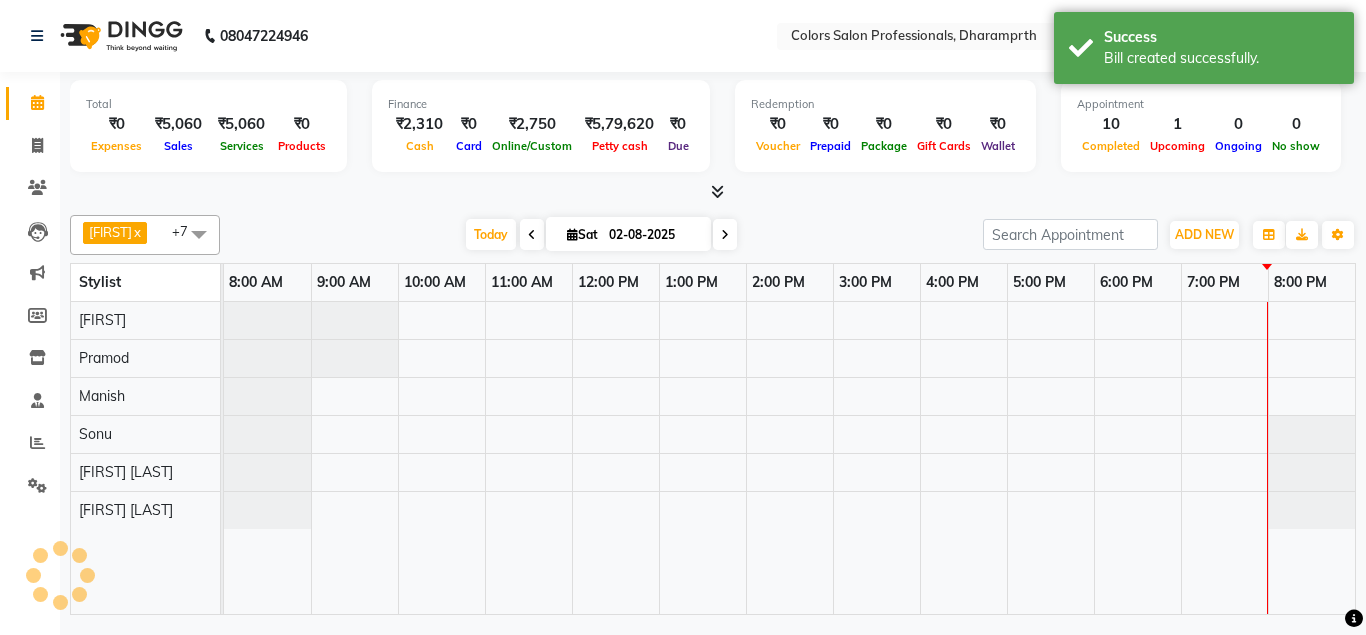 scroll, scrollTop: 0, scrollLeft: 0, axis: both 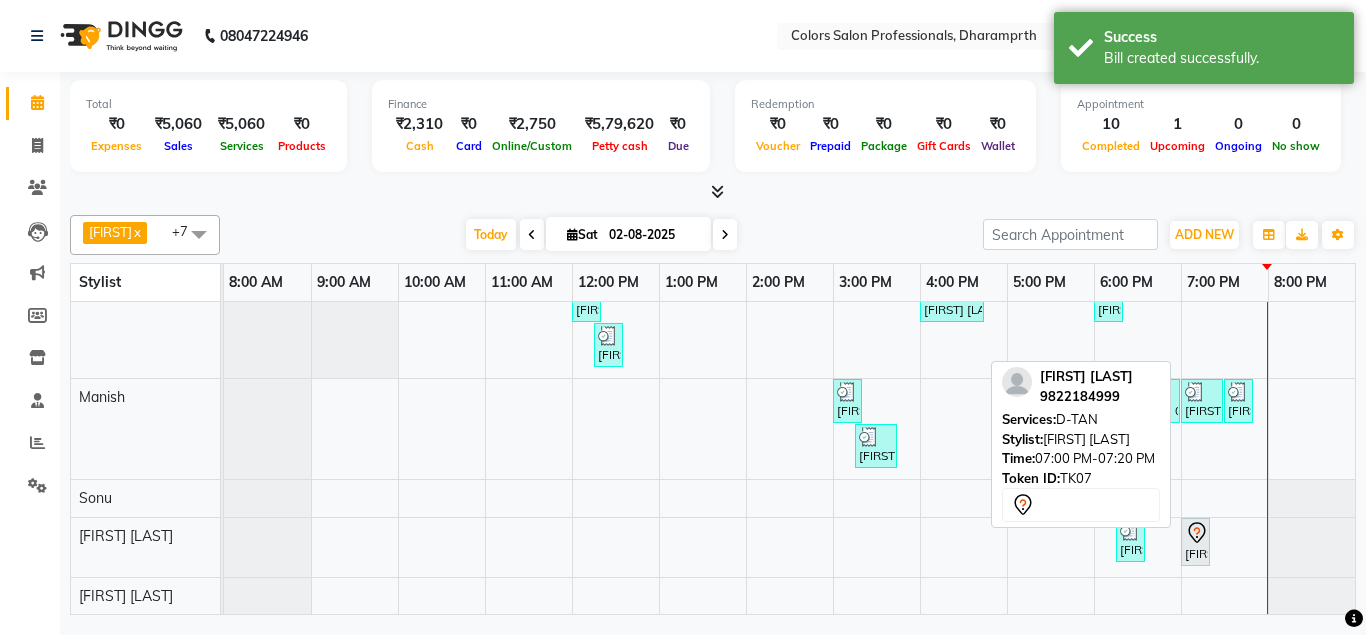 click 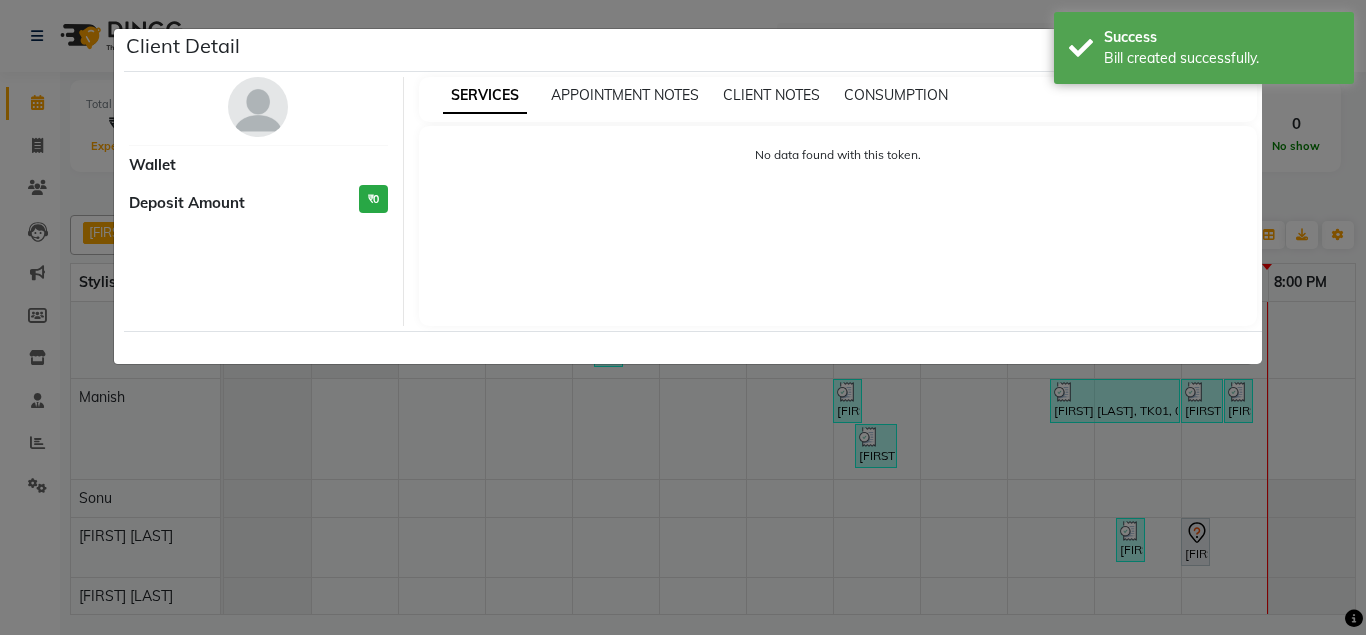 select on "7" 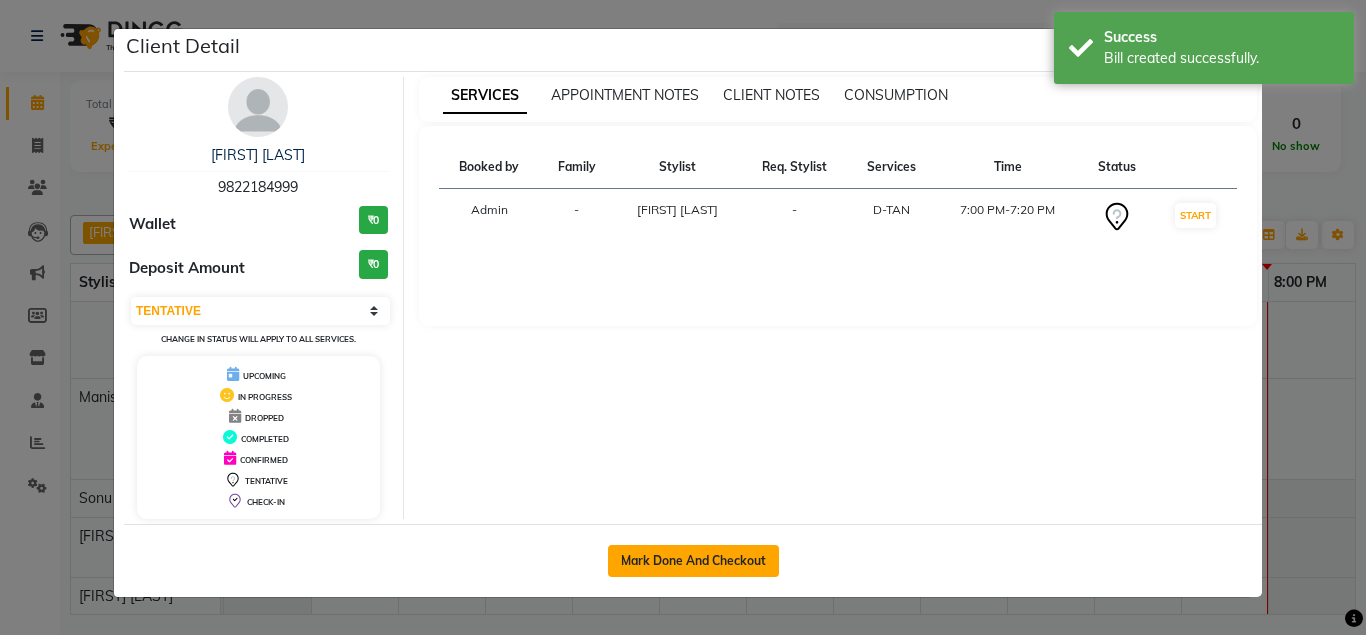 click on "Mark Done And Checkout" 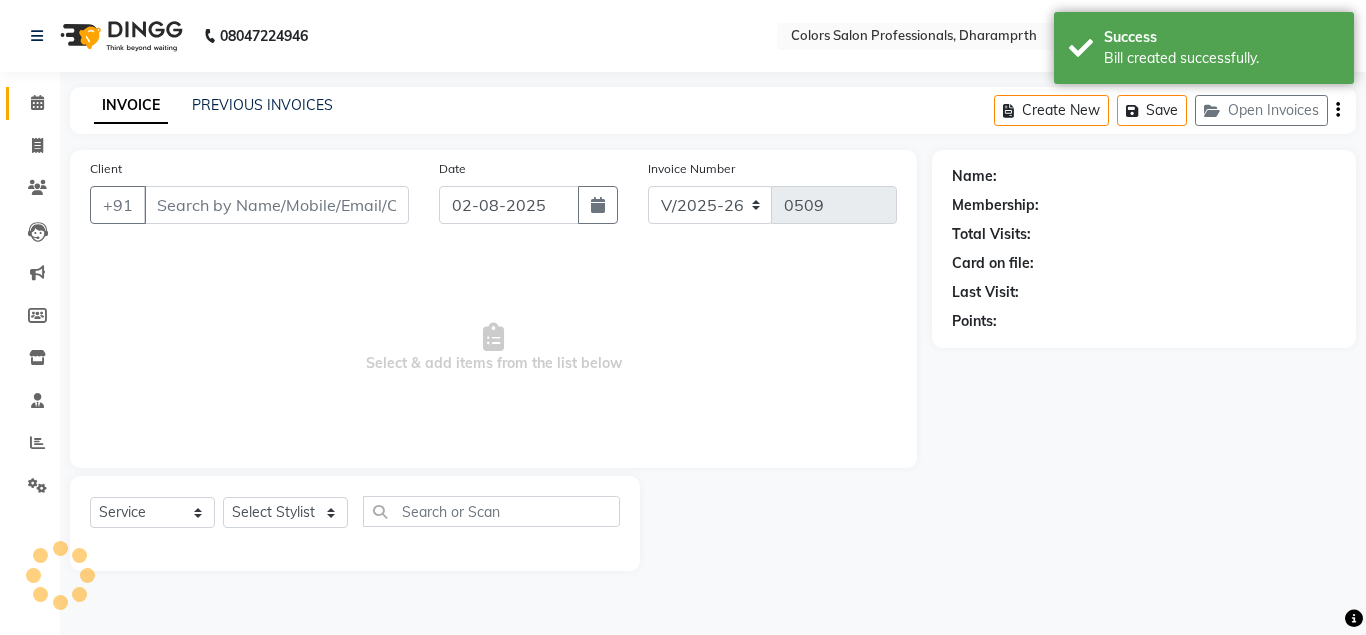 type on "9822184999" 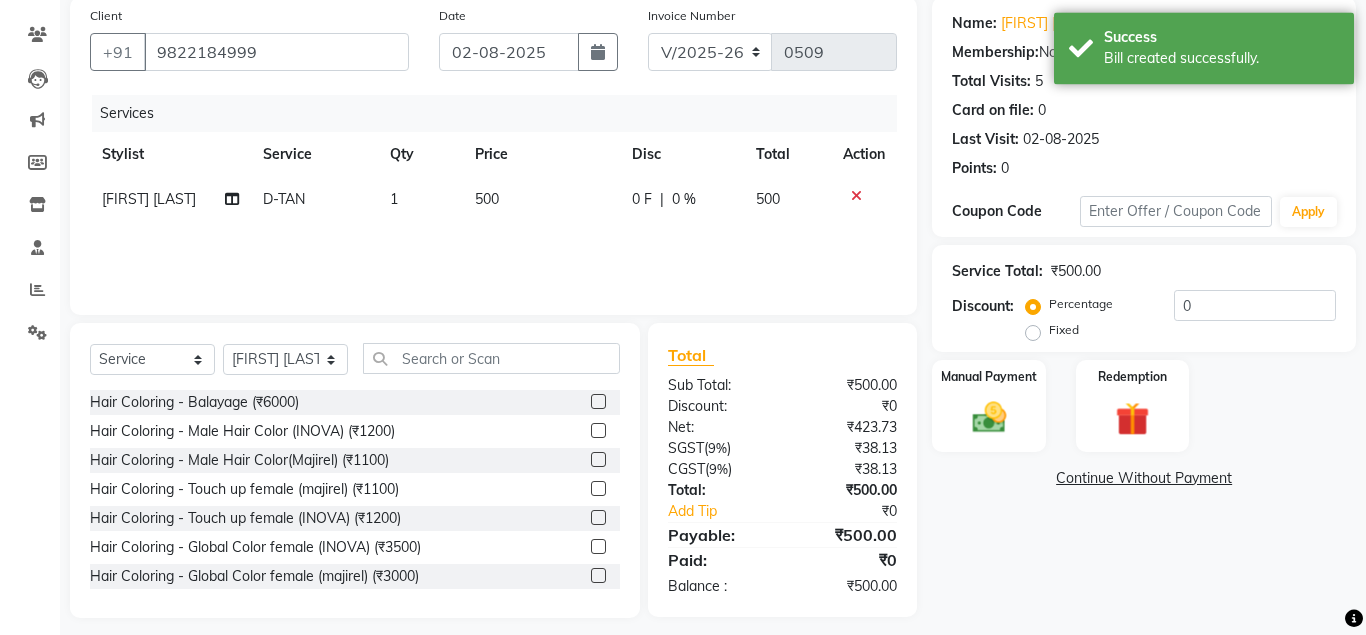 scroll, scrollTop: 166, scrollLeft: 0, axis: vertical 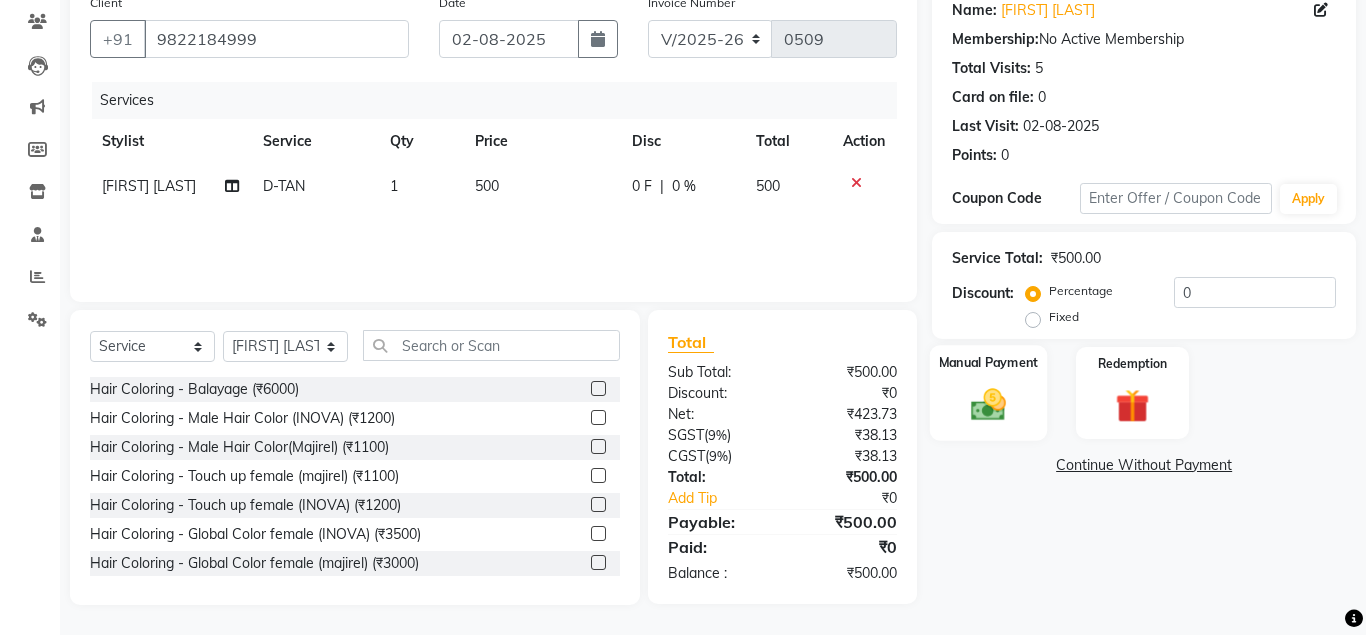 click 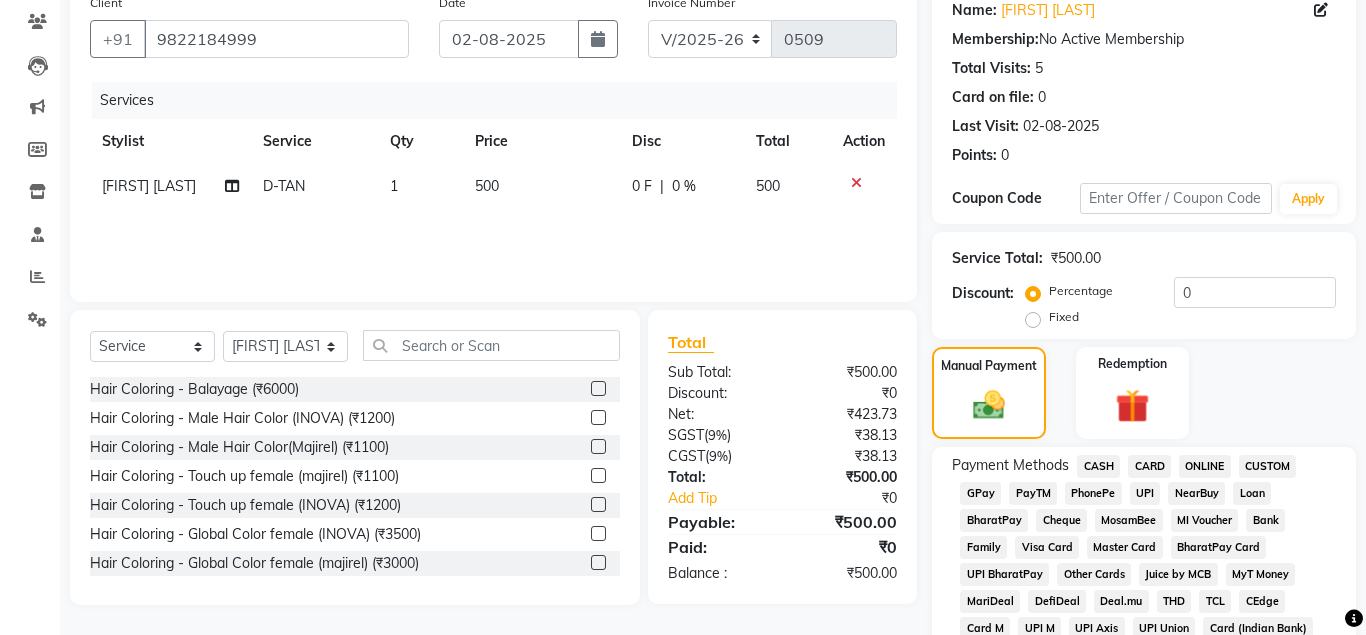 click on "ONLINE" 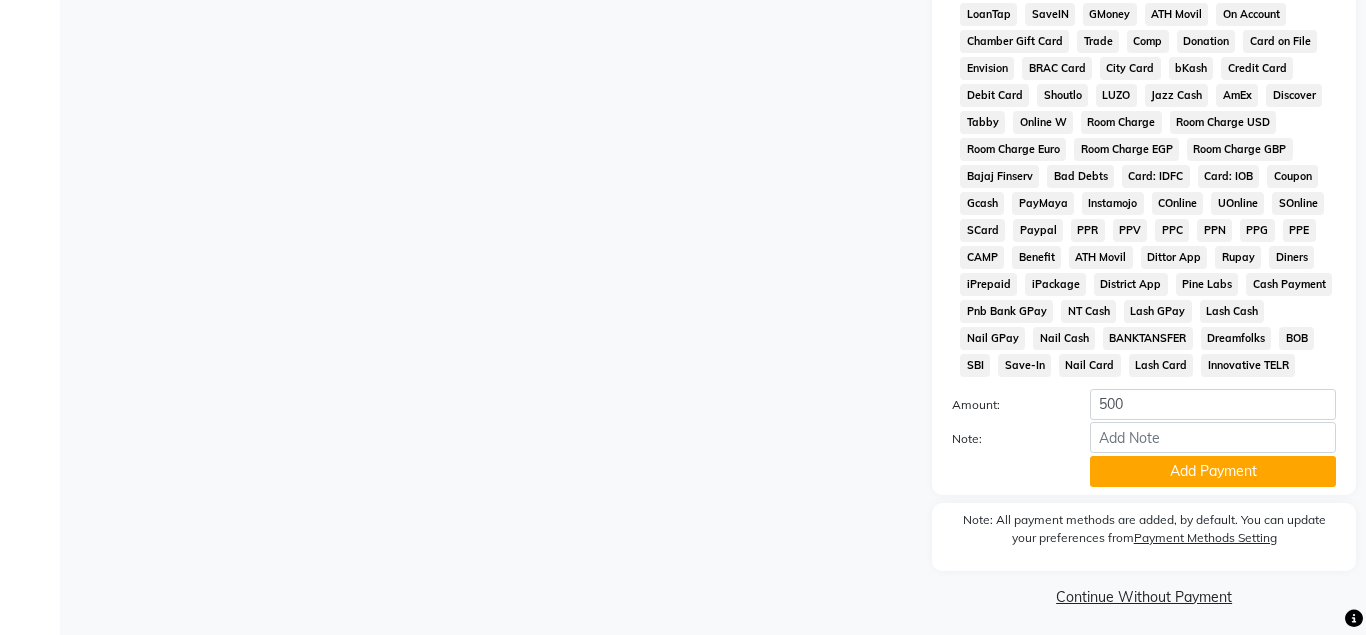 scroll, scrollTop: 867, scrollLeft: 0, axis: vertical 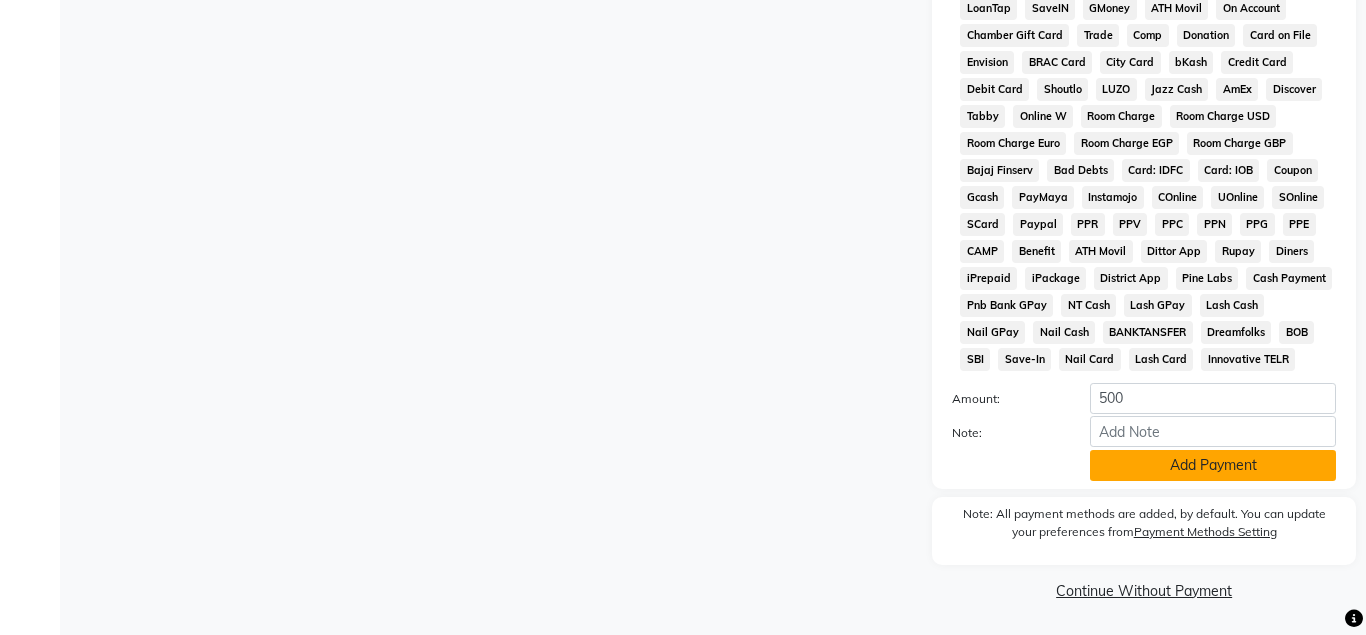 click on "Add Payment" 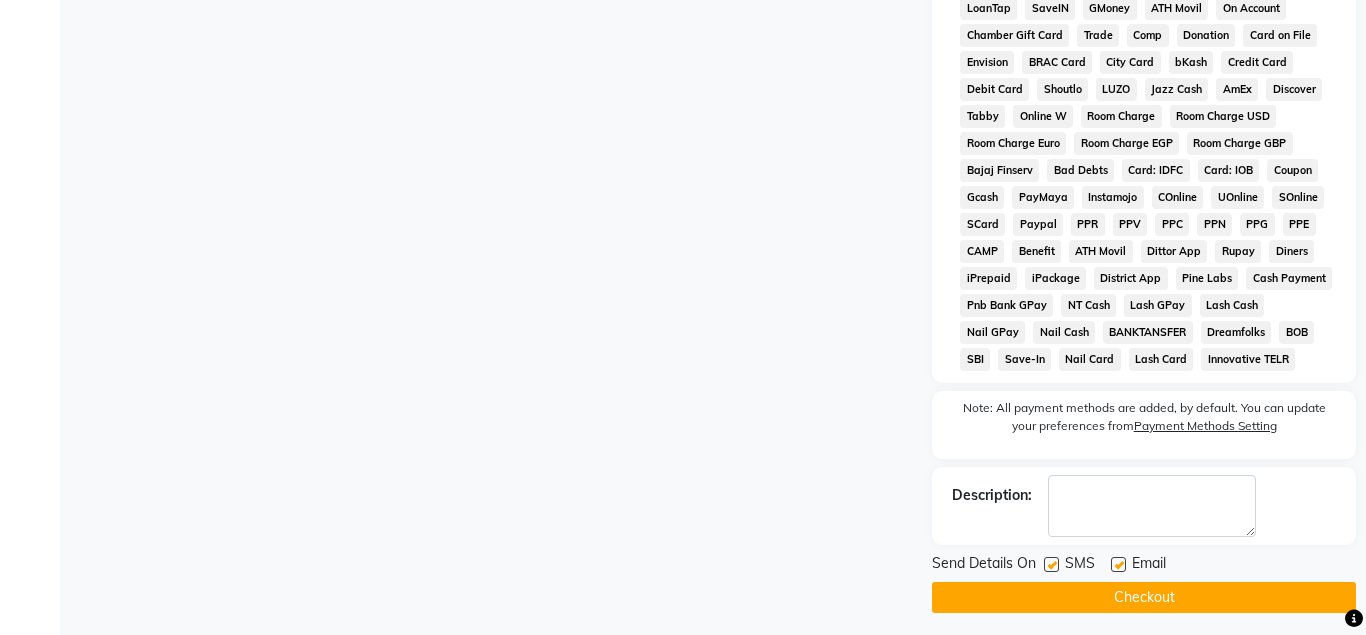 scroll, scrollTop: 875, scrollLeft: 0, axis: vertical 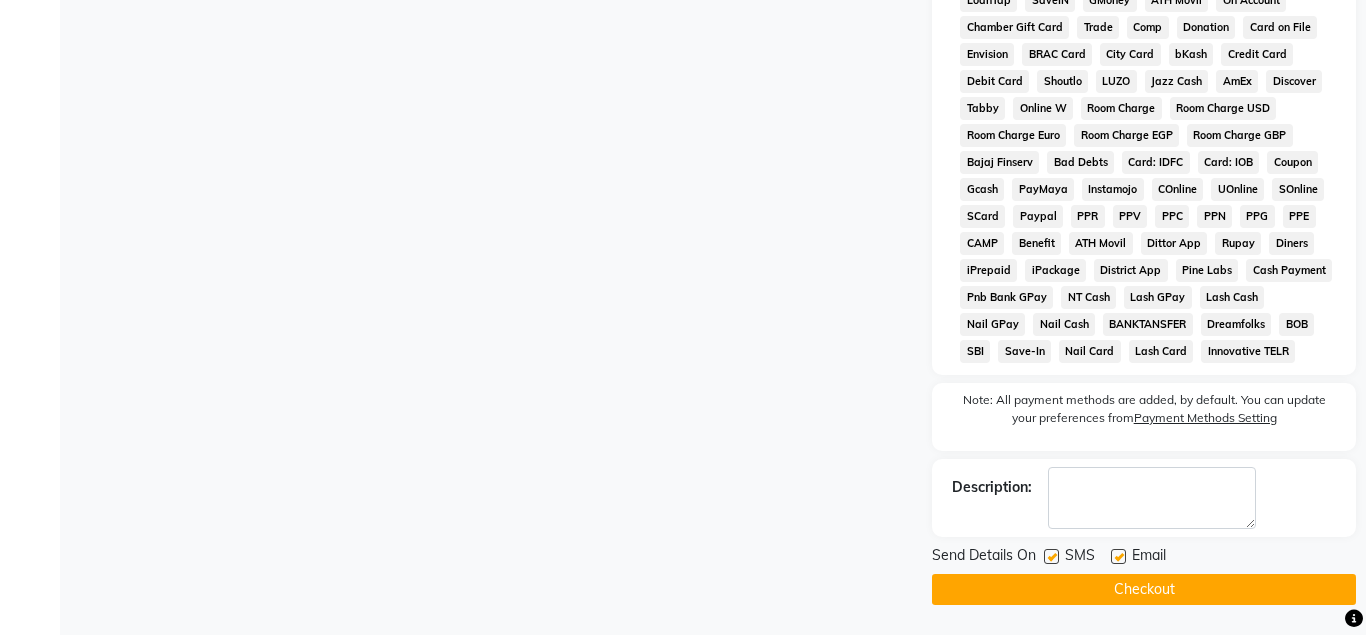 click on "Checkout" 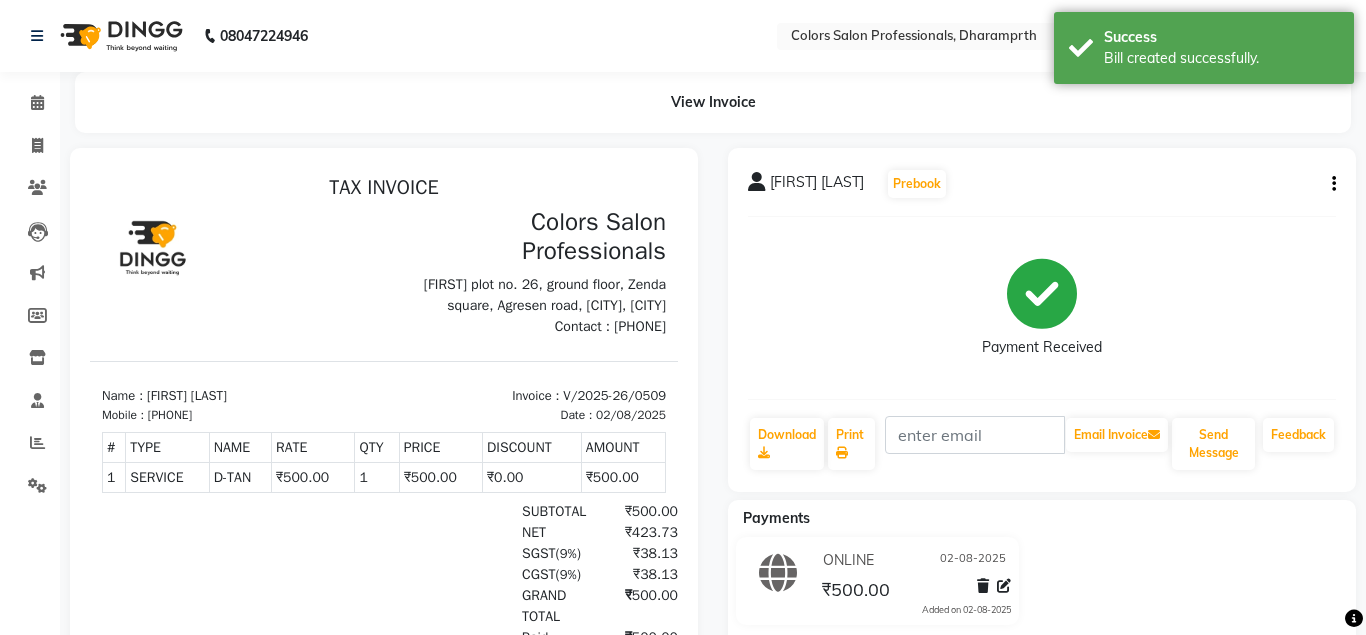 scroll, scrollTop: 0, scrollLeft: 0, axis: both 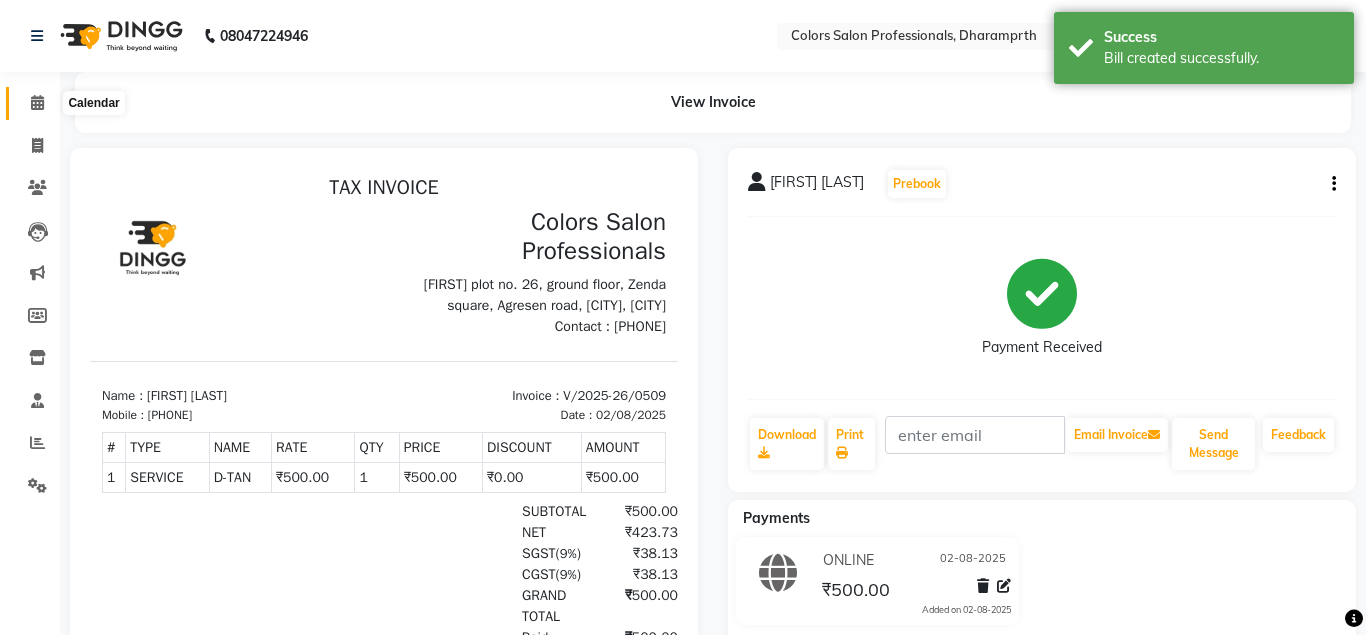 click 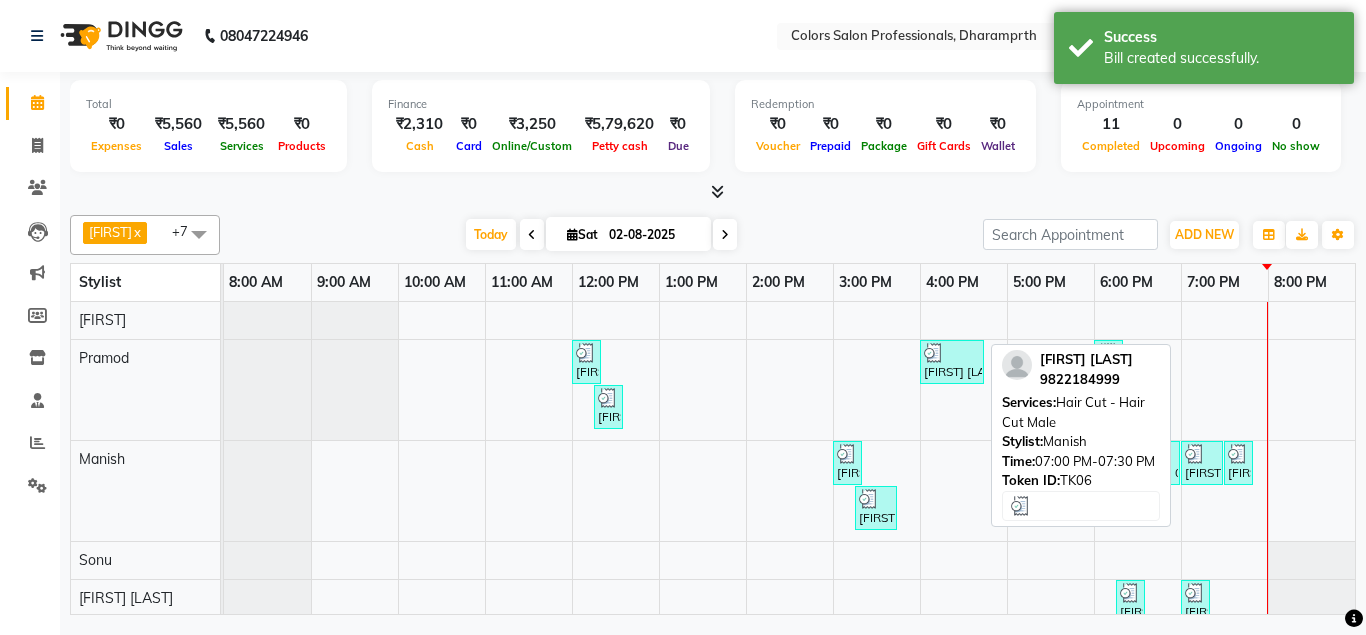 scroll, scrollTop: 49, scrollLeft: 0, axis: vertical 